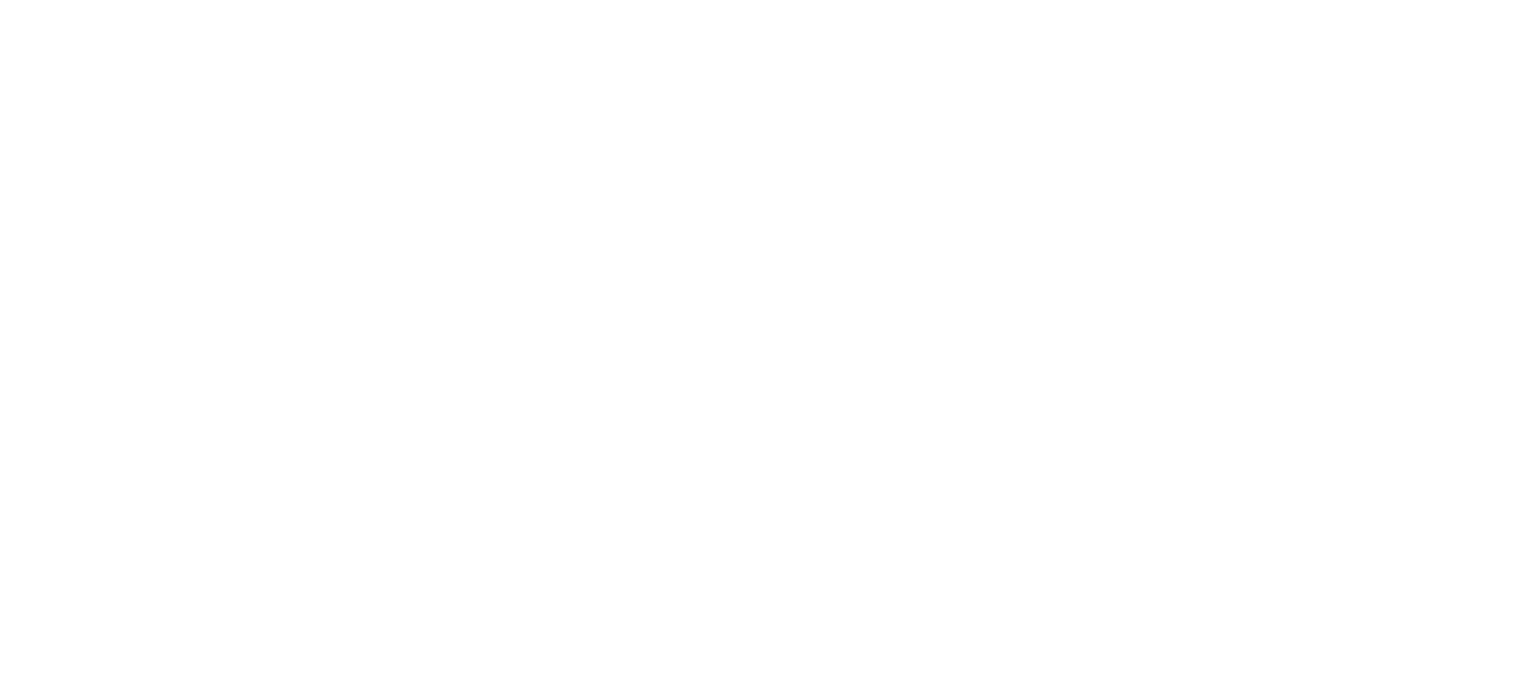 scroll, scrollTop: 0, scrollLeft: 0, axis: both 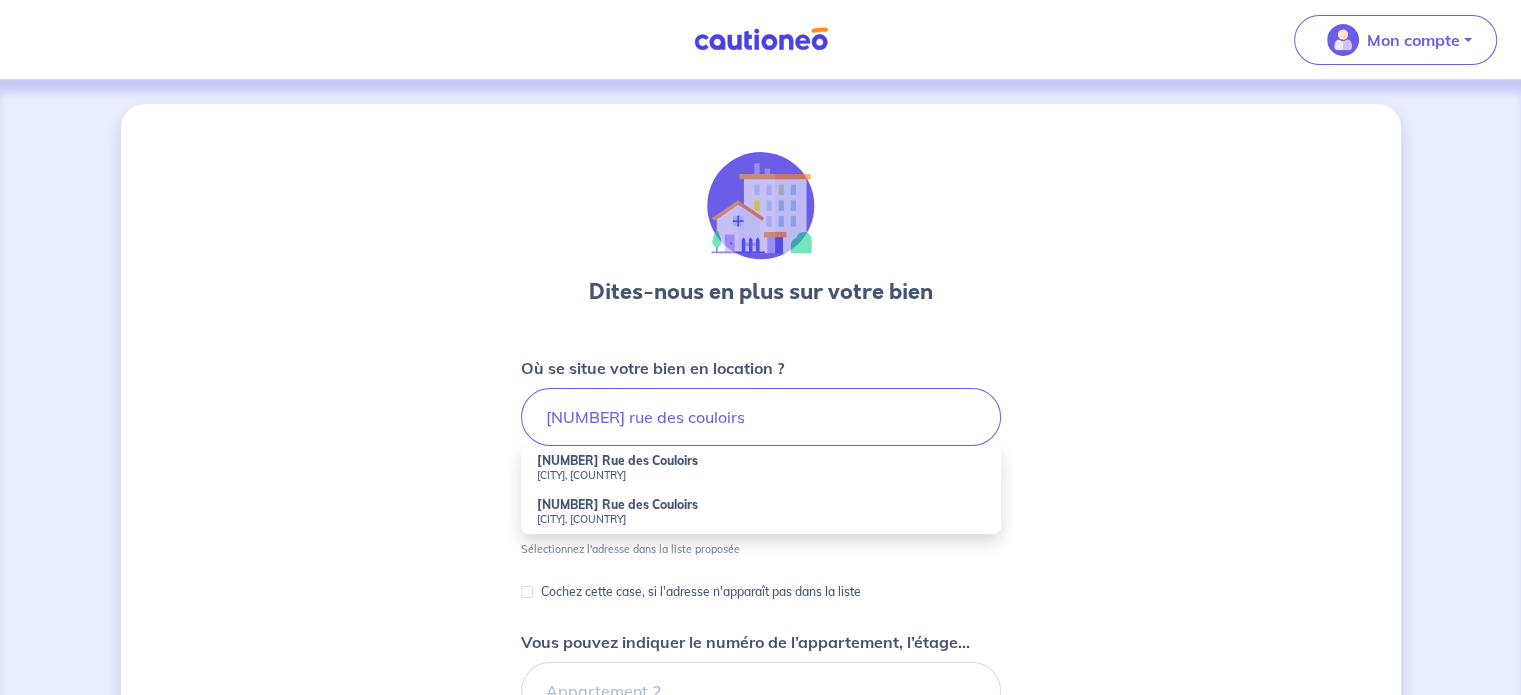 click on "[CITY], [COUNTRY]" at bounding box center (761, 475) 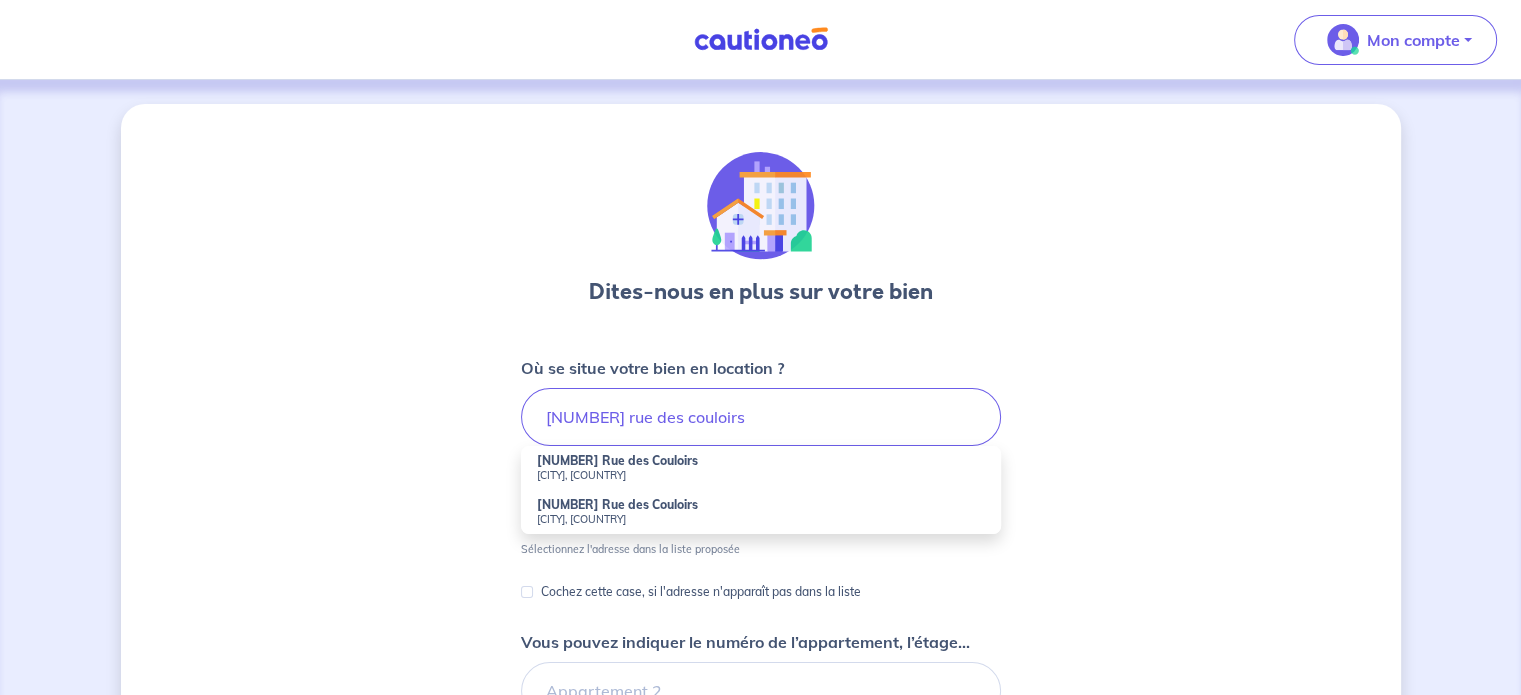 type on "[NUMBER] Rue des Couloirs, [CITY], [COUNTRY]" 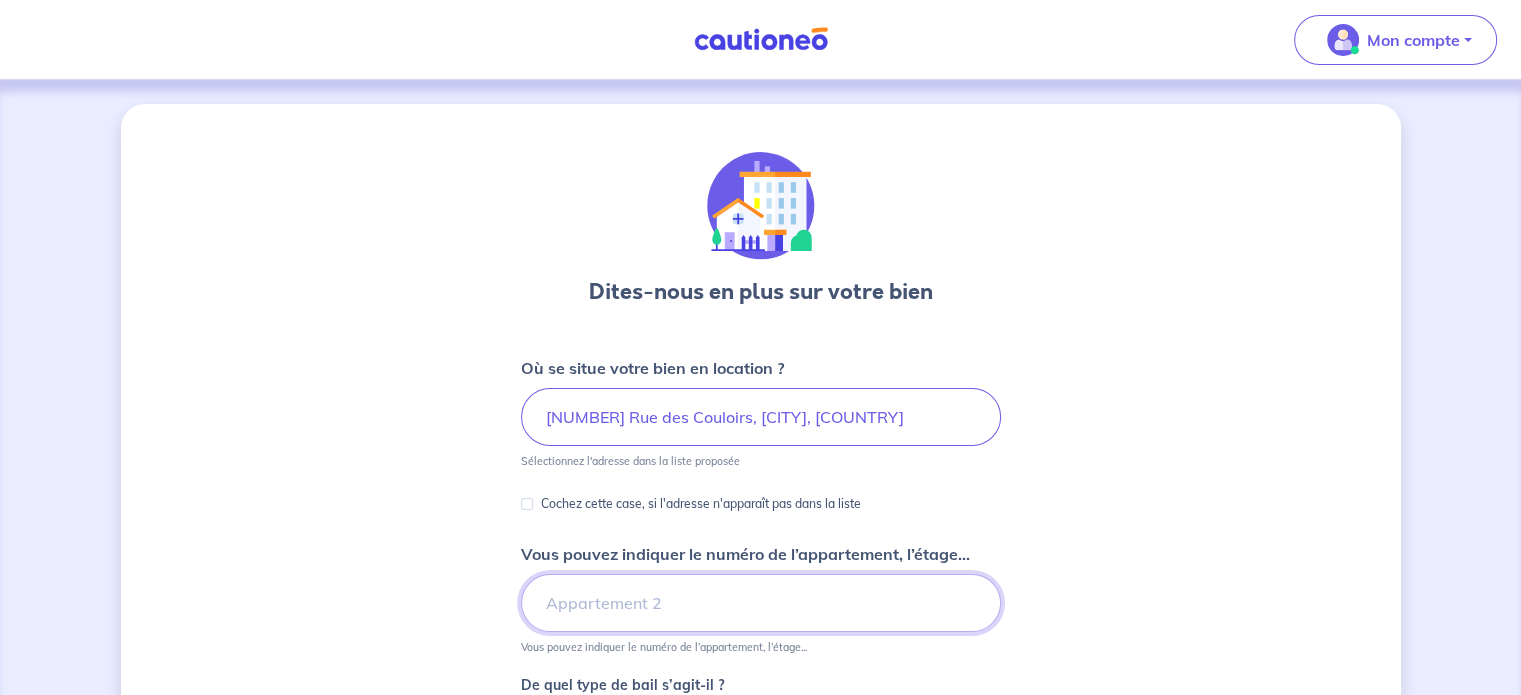 click on "Vous pouvez indiquer le numéro de l’appartement, l’étage..." at bounding box center [761, 603] 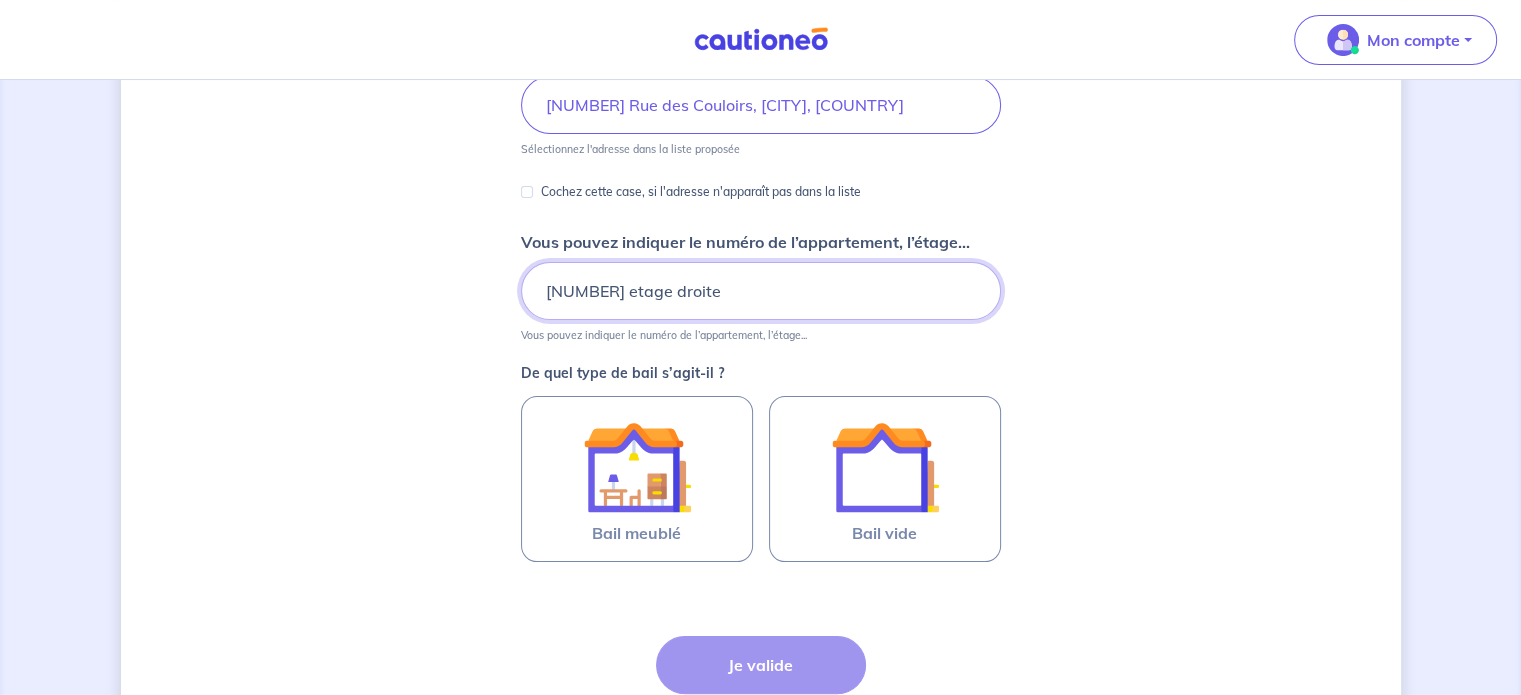 scroll, scrollTop: 327, scrollLeft: 0, axis: vertical 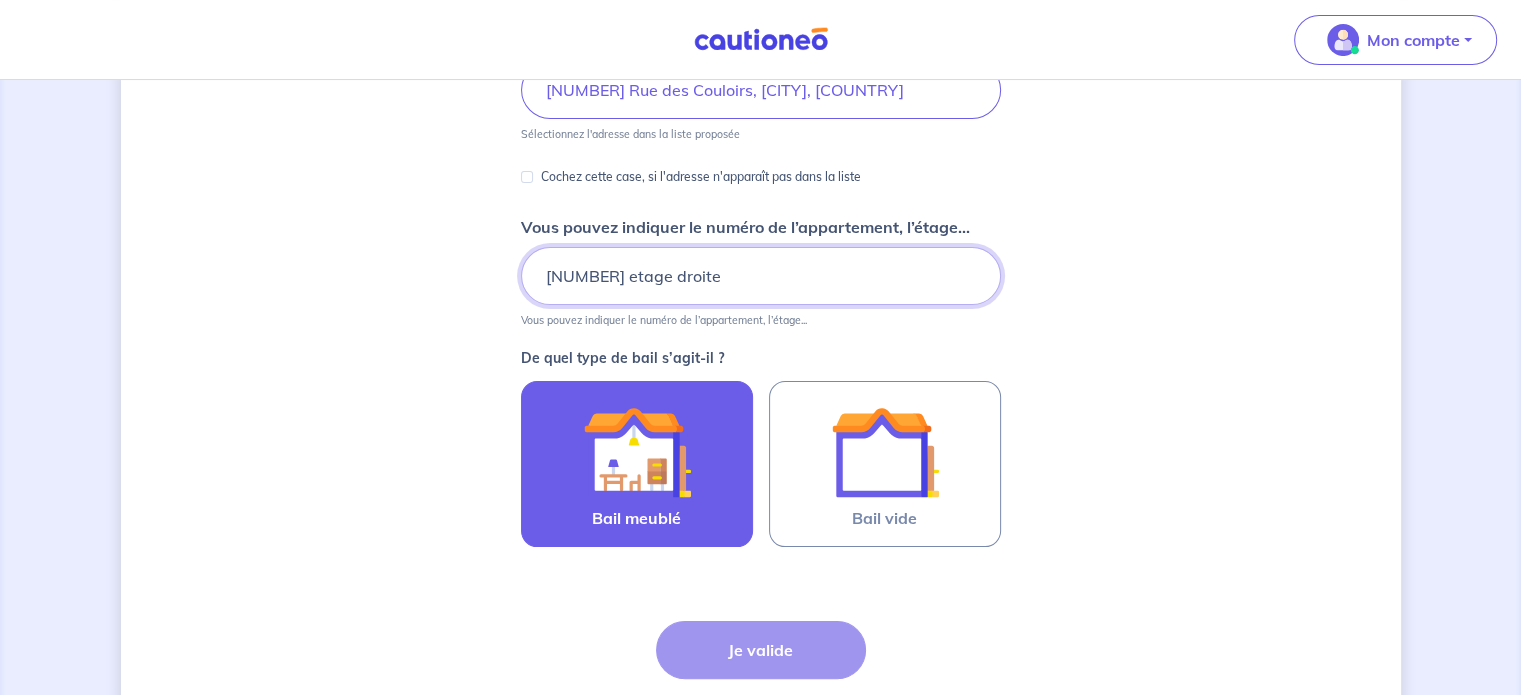 type on "[NUMBER] etage droite" 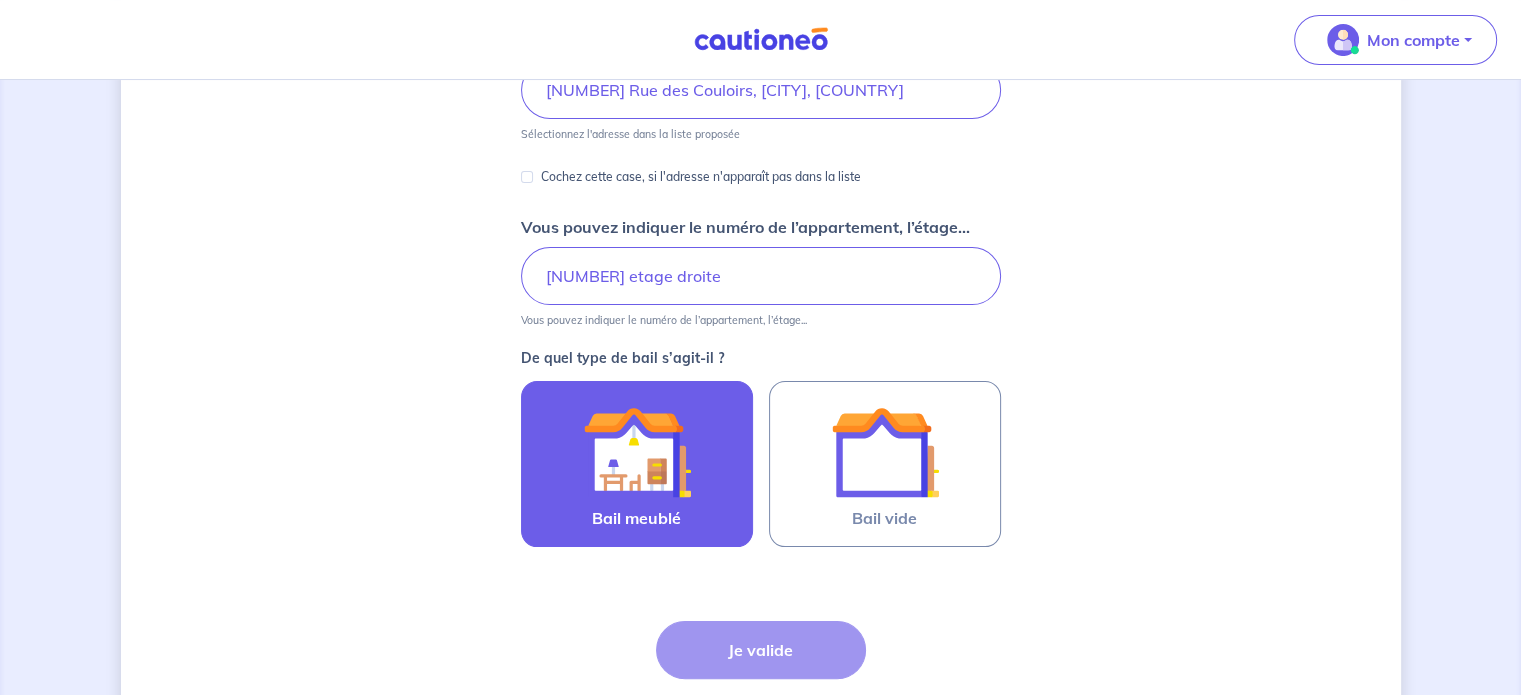 click on "Bail meublé" at bounding box center [637, 464] 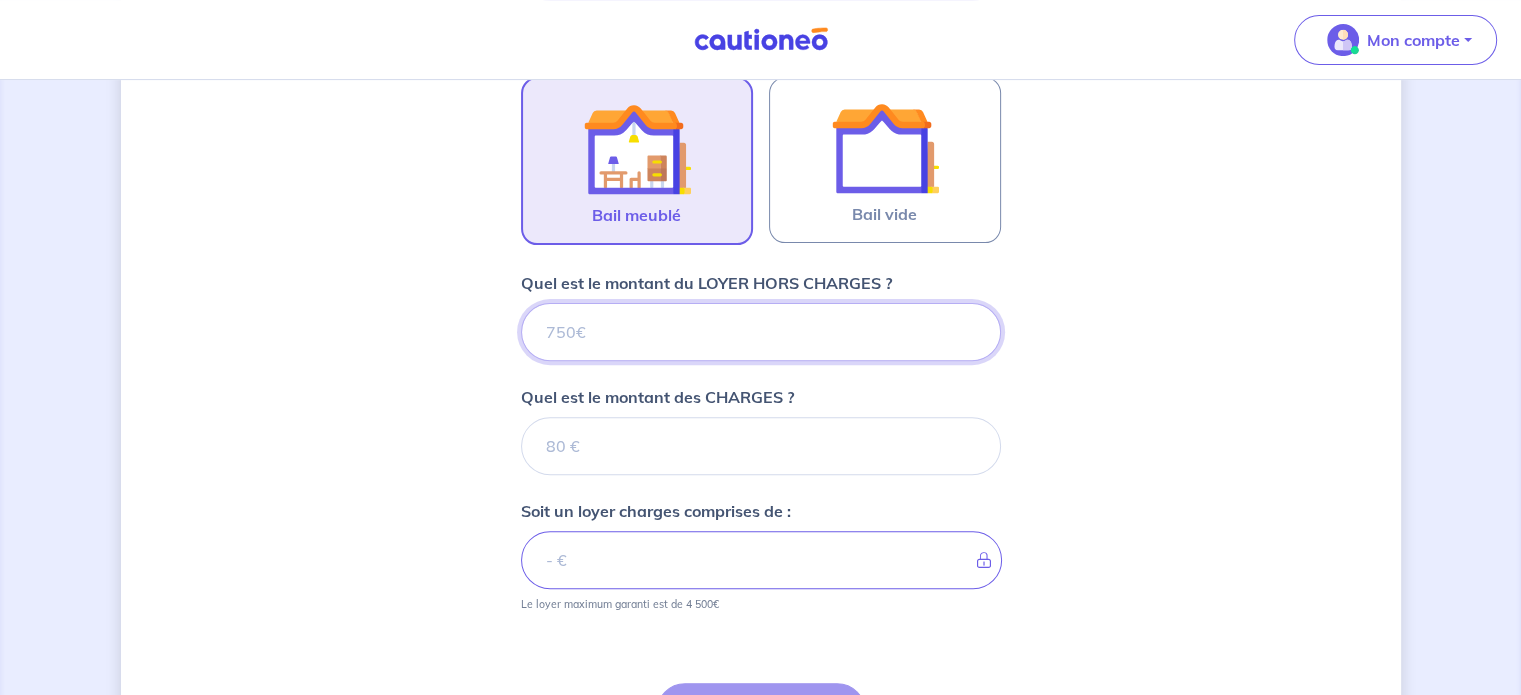scroll, scrollTop: 843, scrollLeft: 0, axis: vertical 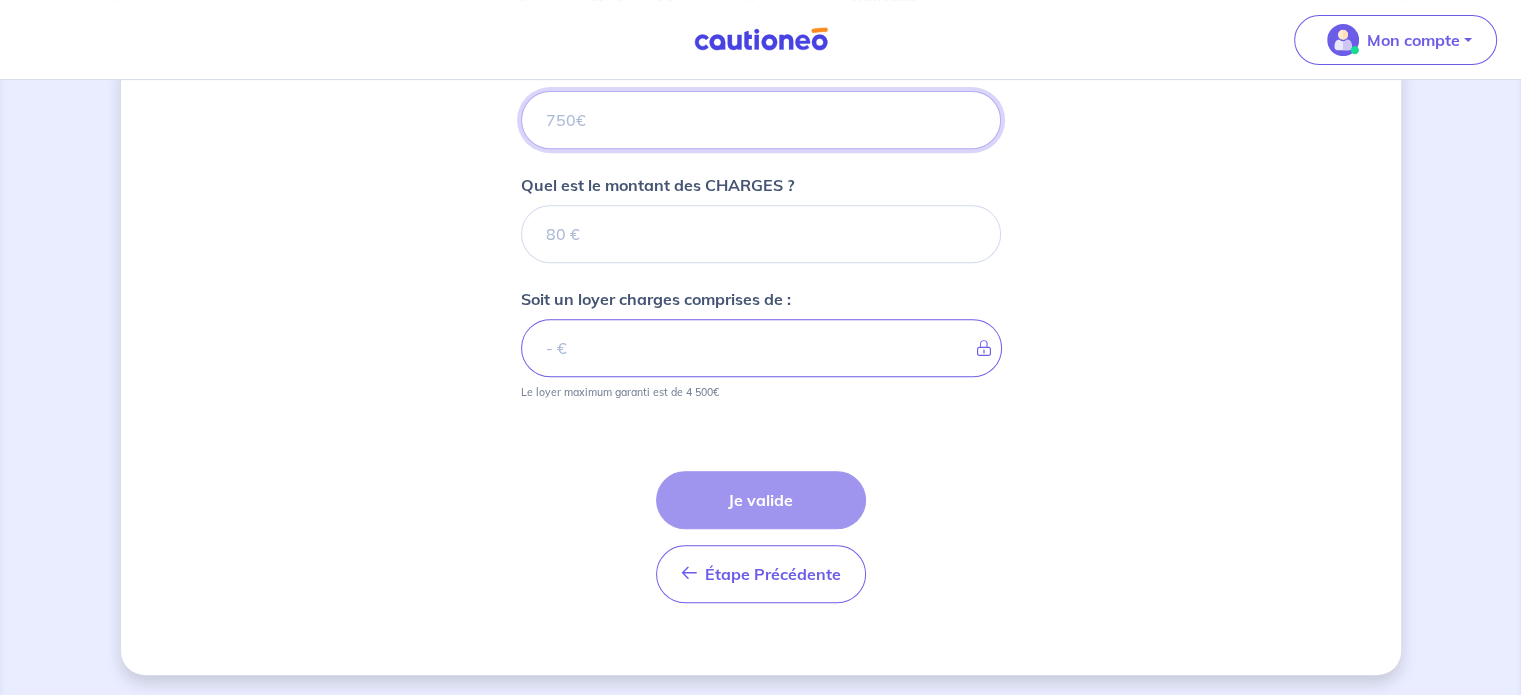 click on "Quel est le montant du LOYER HORS CHARGES ?" at bounding box center (761, 120) 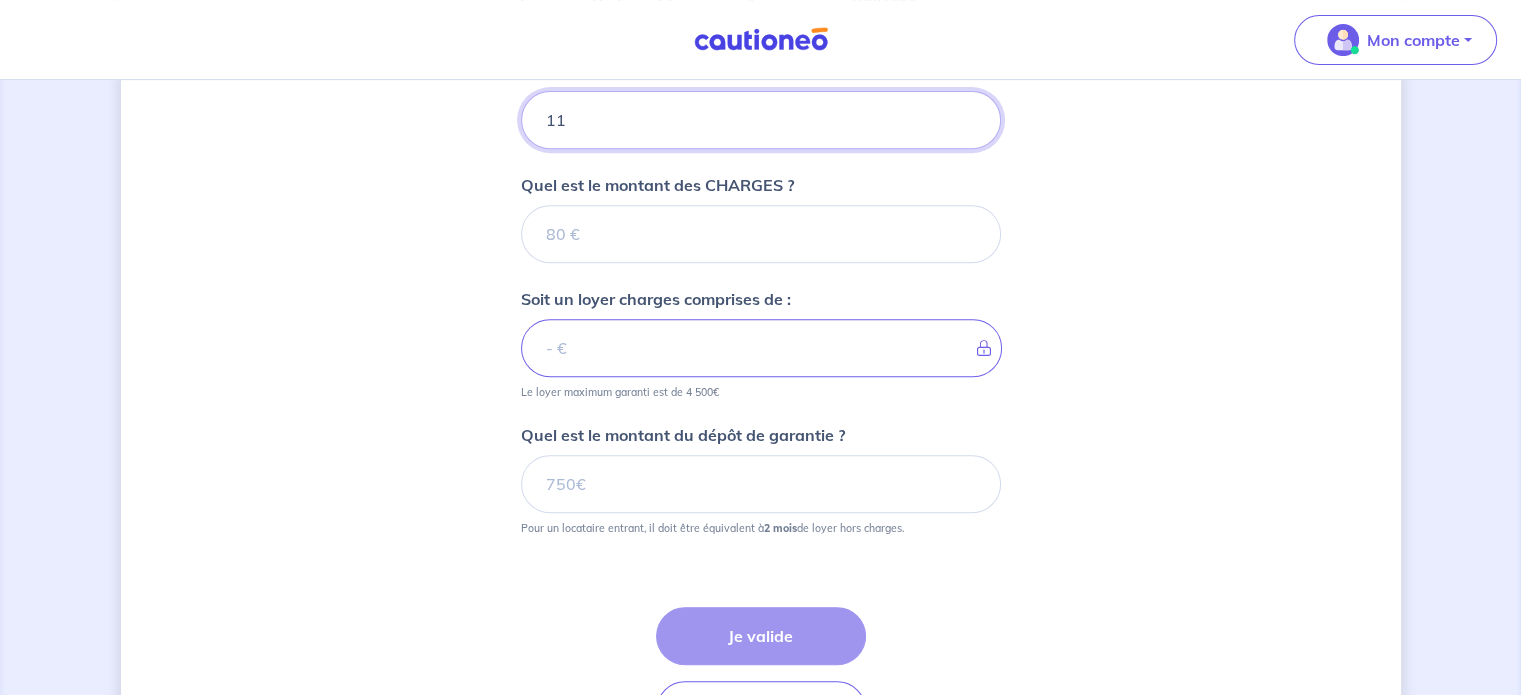type on "[NUMBER]" 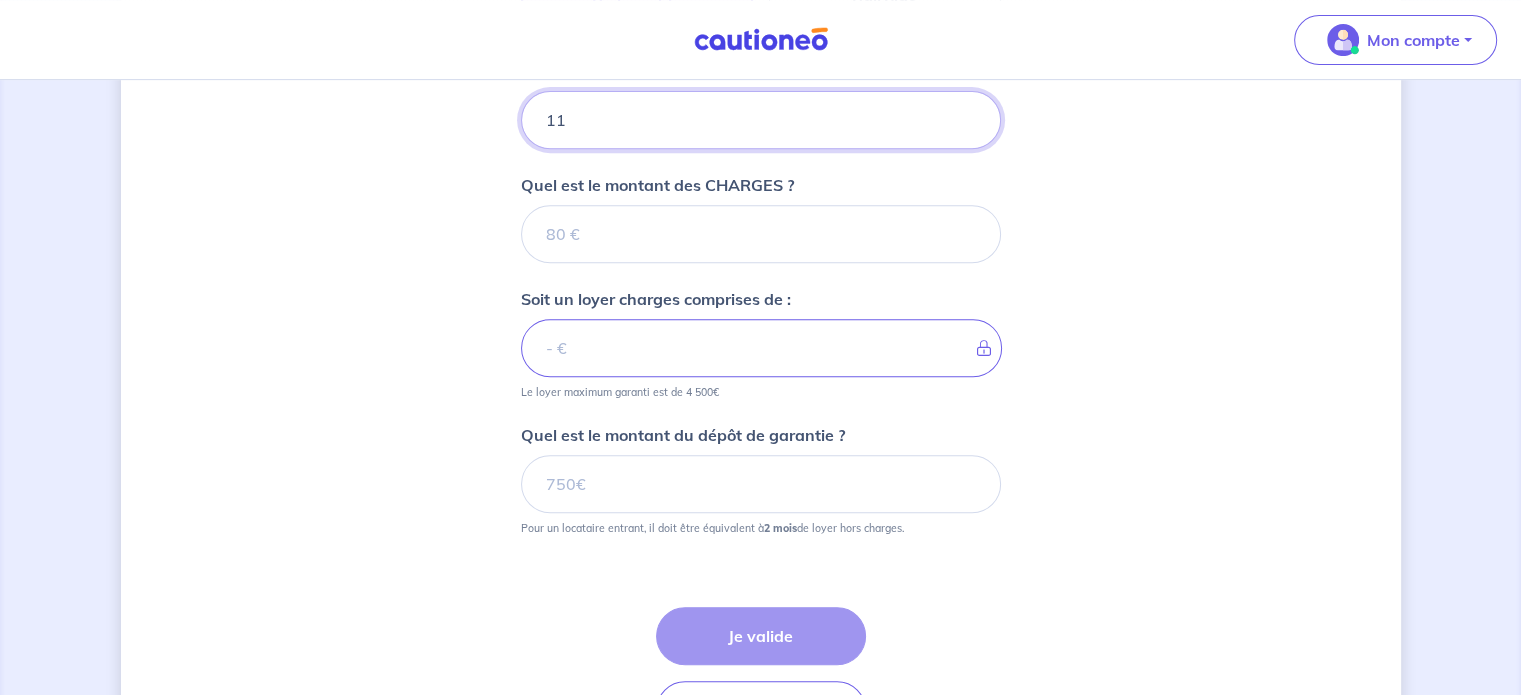 type 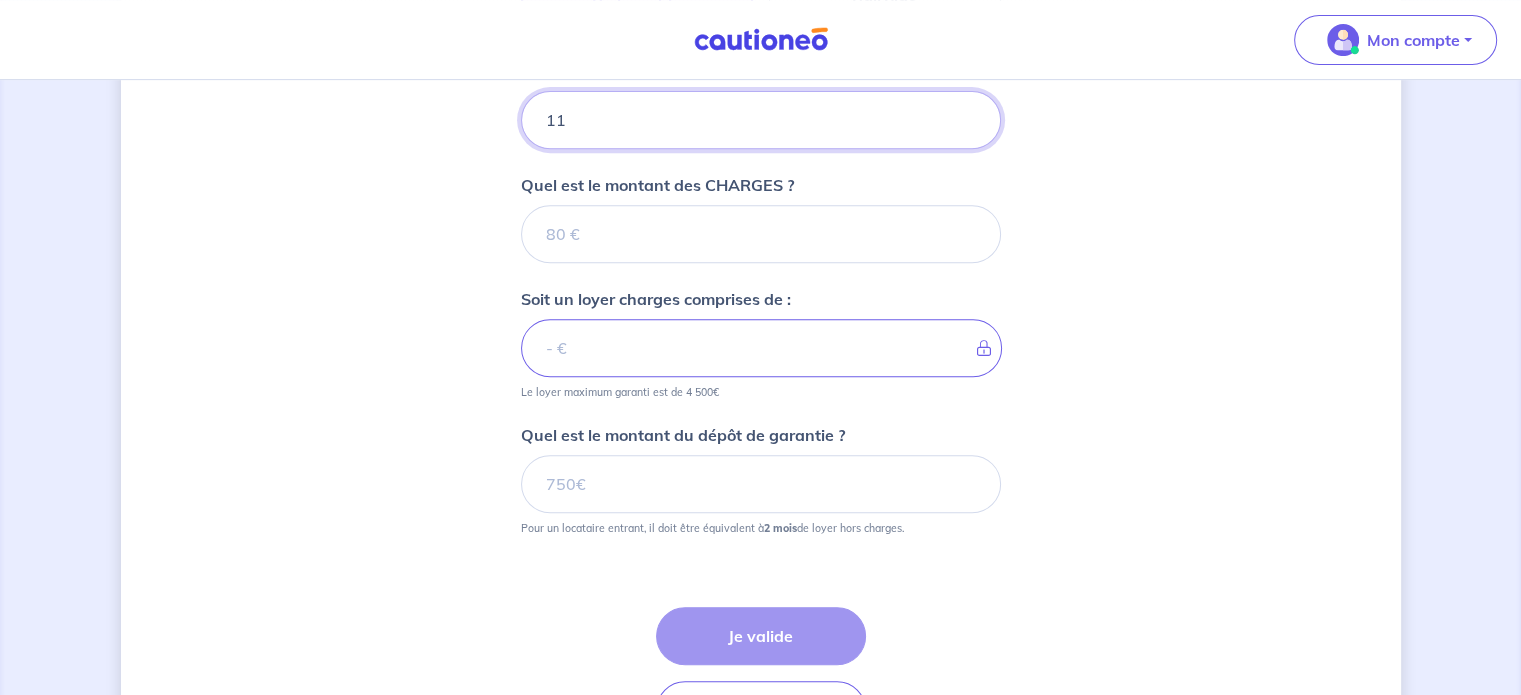 type 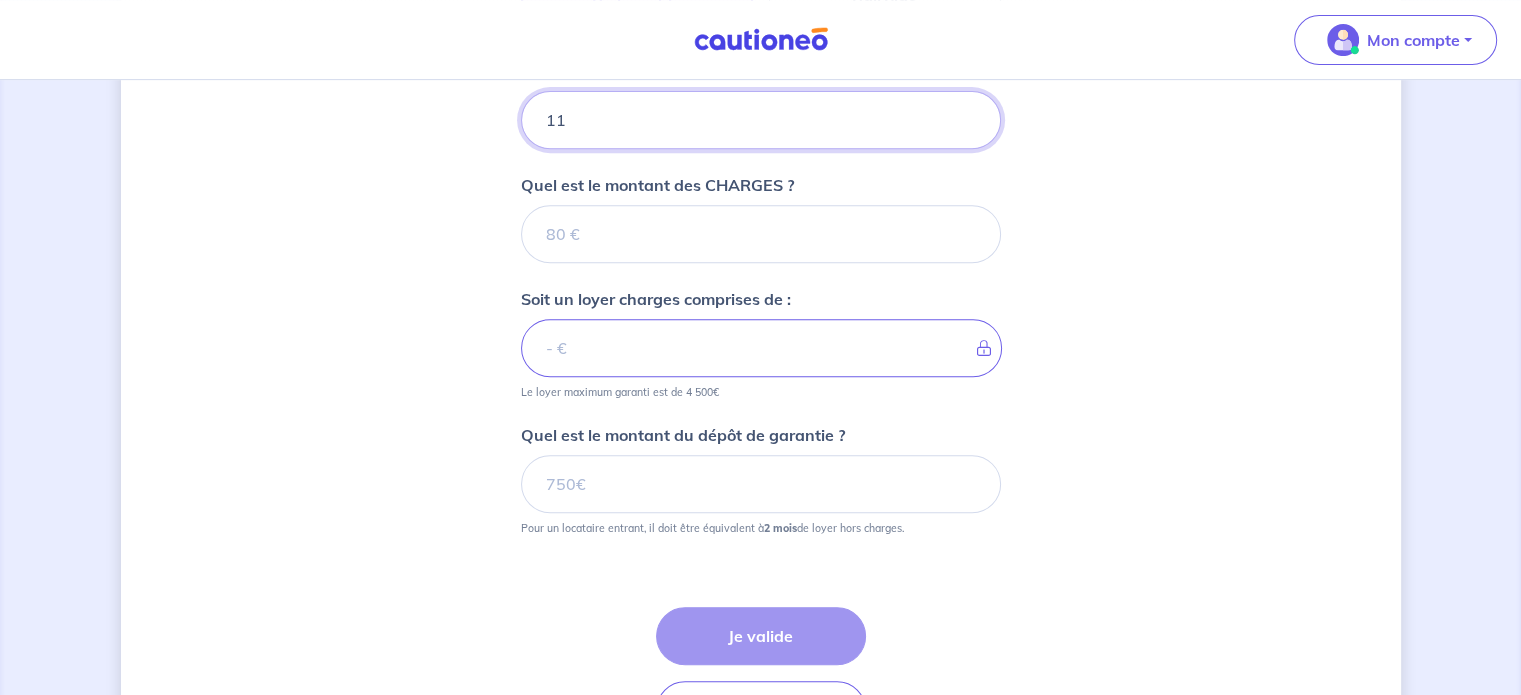 type on "[NUMBER]" 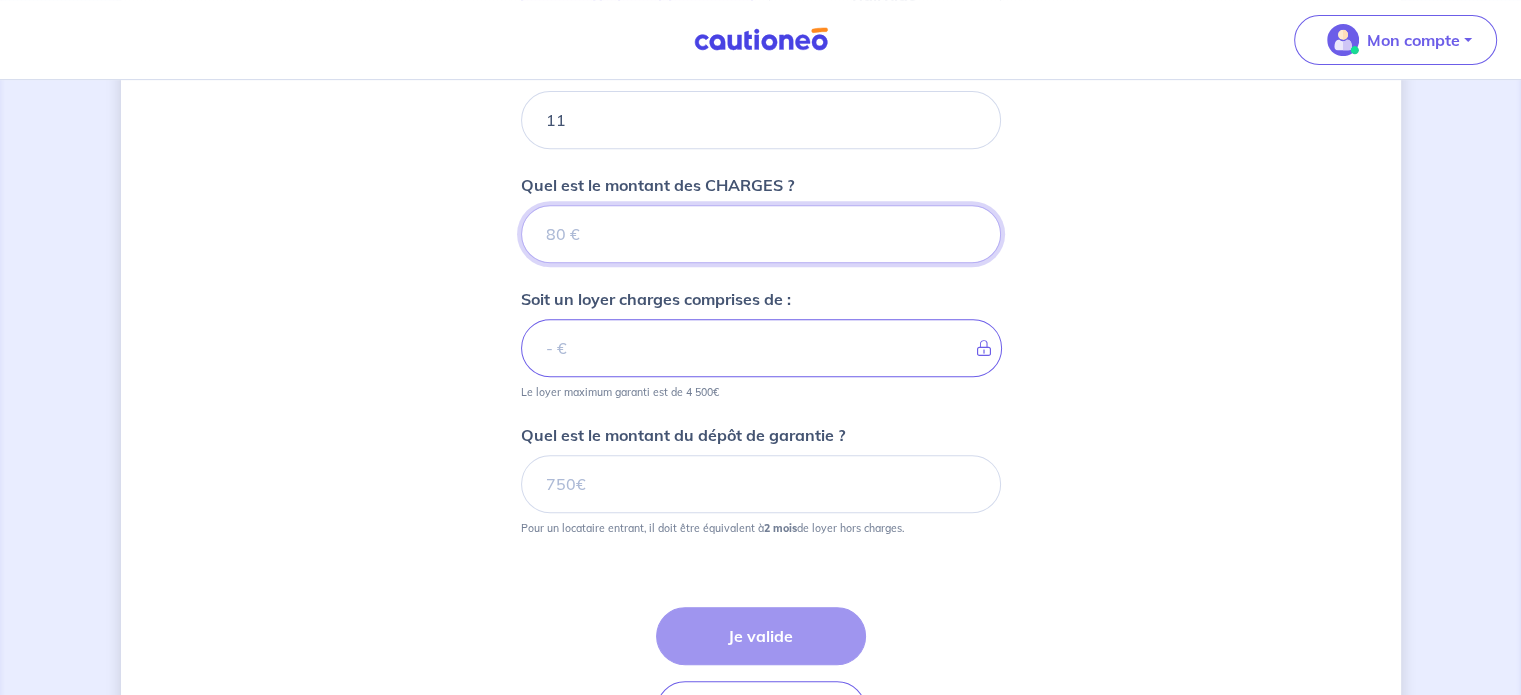 click on "Quel est le montant des CHARGES ?" at bounding box center (761, 234) 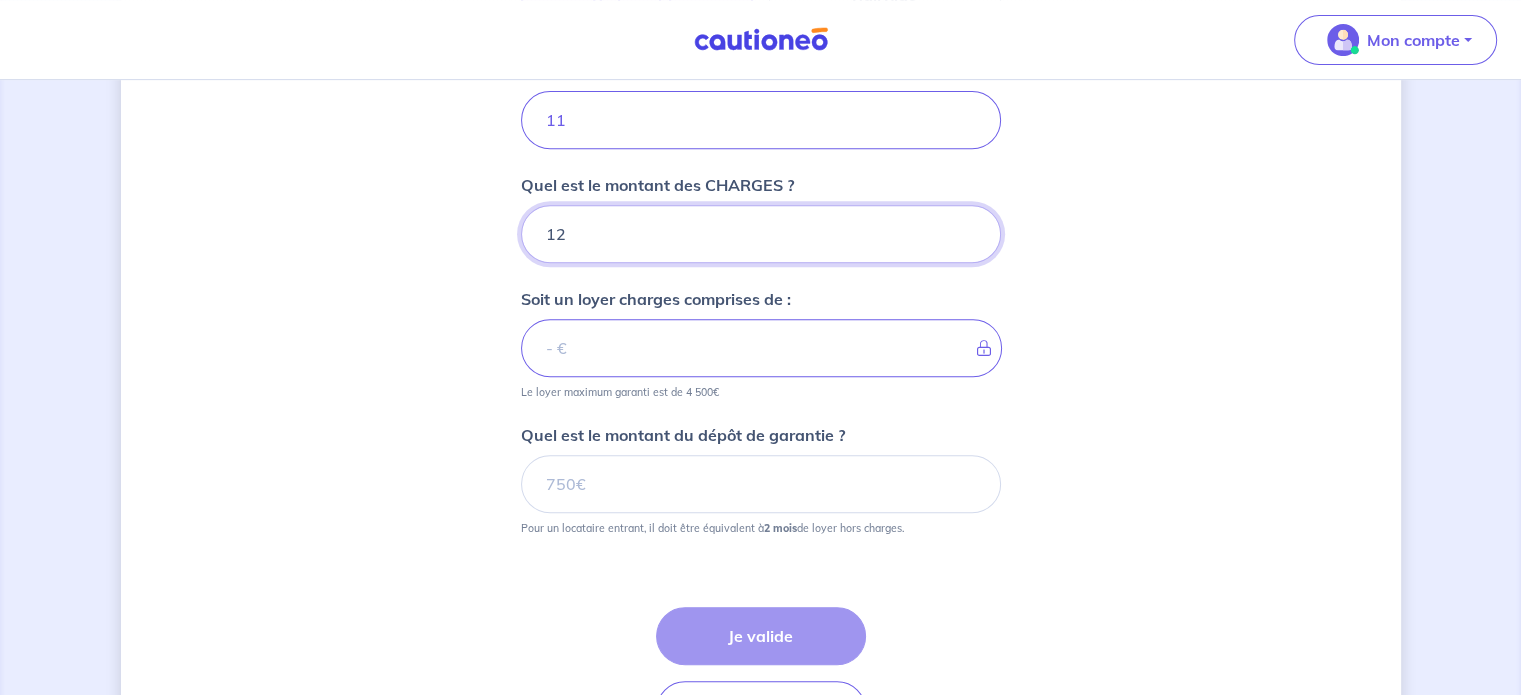 type on "120" 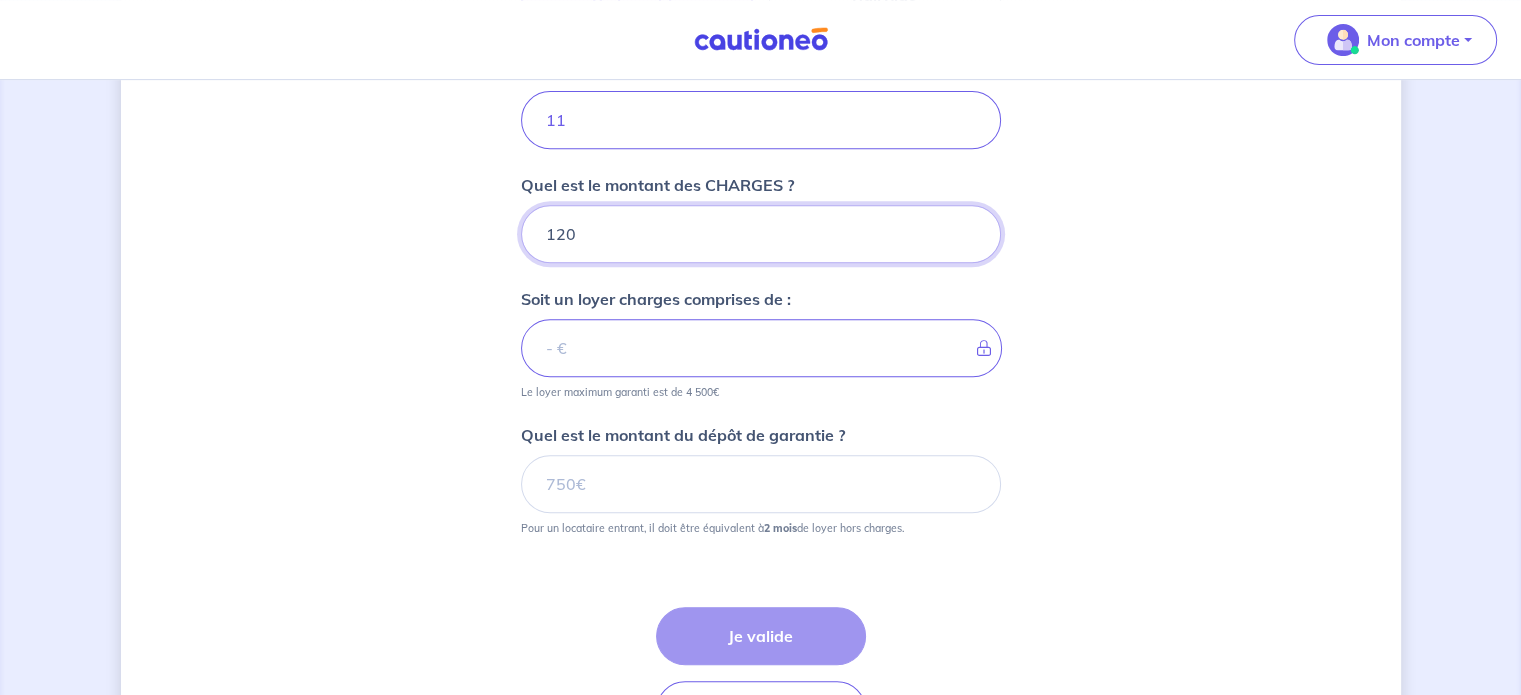 type on "1250" 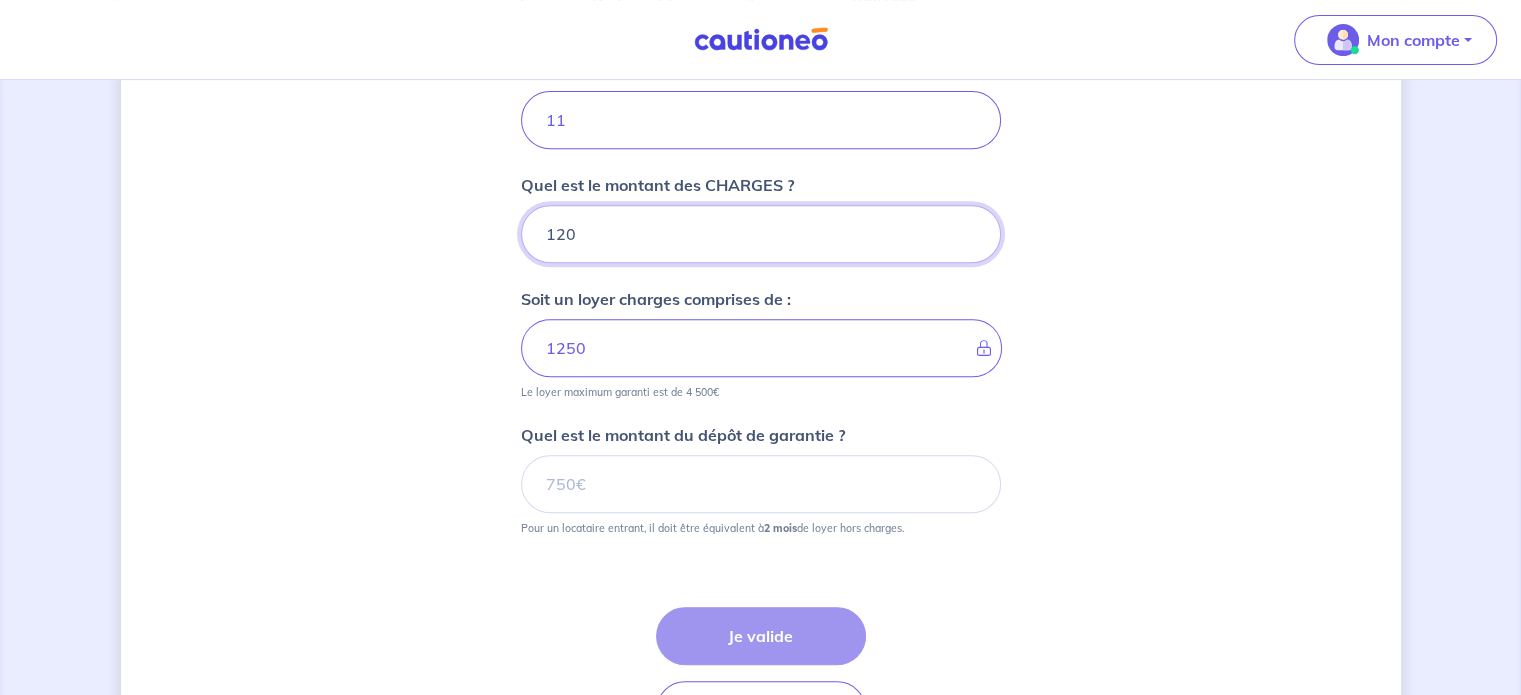 type on "120" 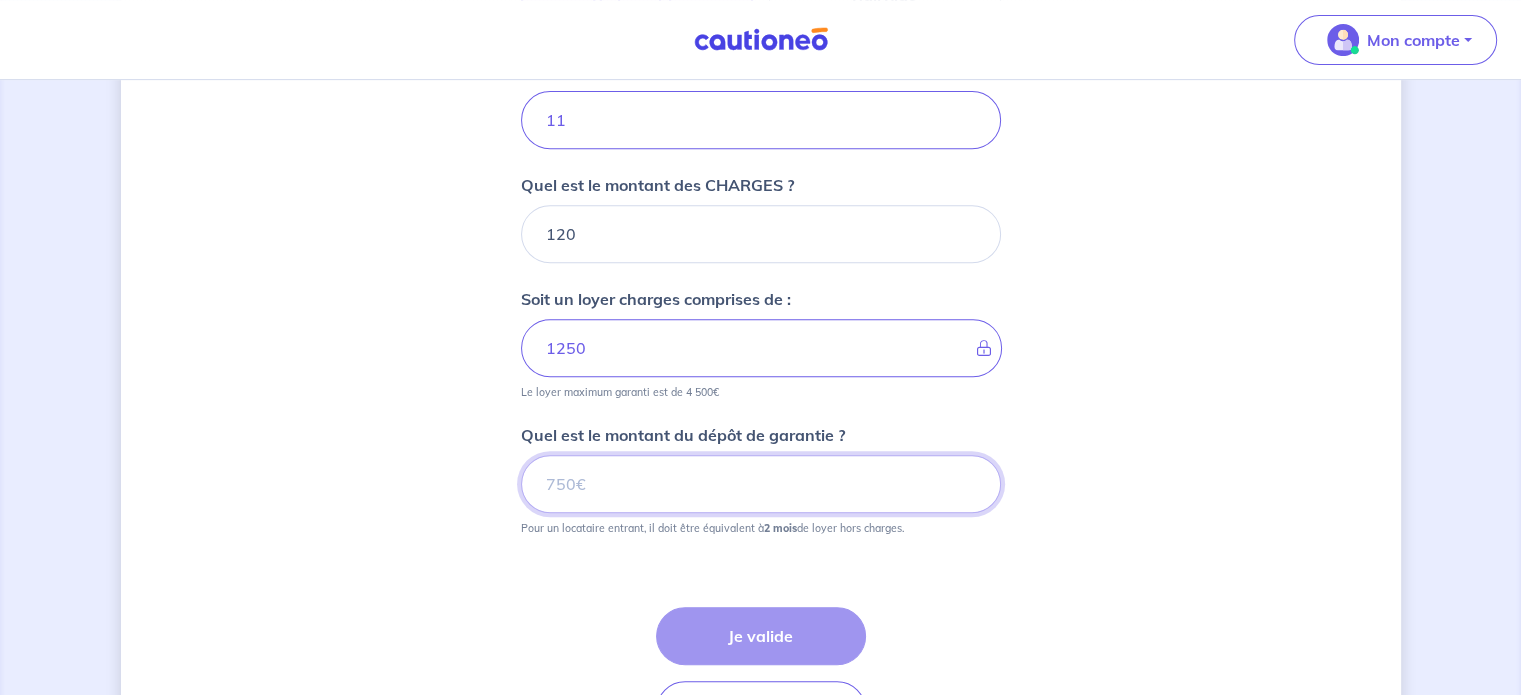 click on "Quel est le montant du dépôt de garantie ?" at bounding box center (761, 484) 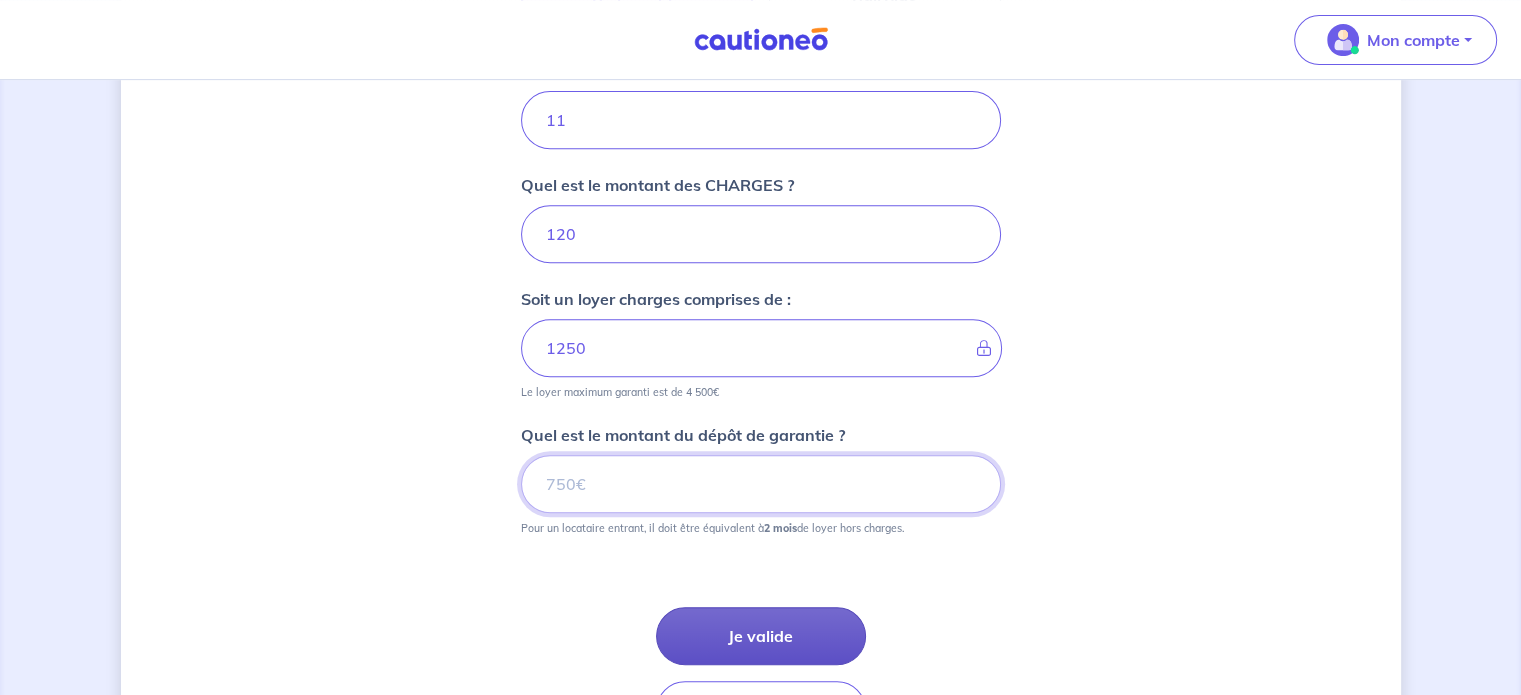 type on "[NUMBER]" 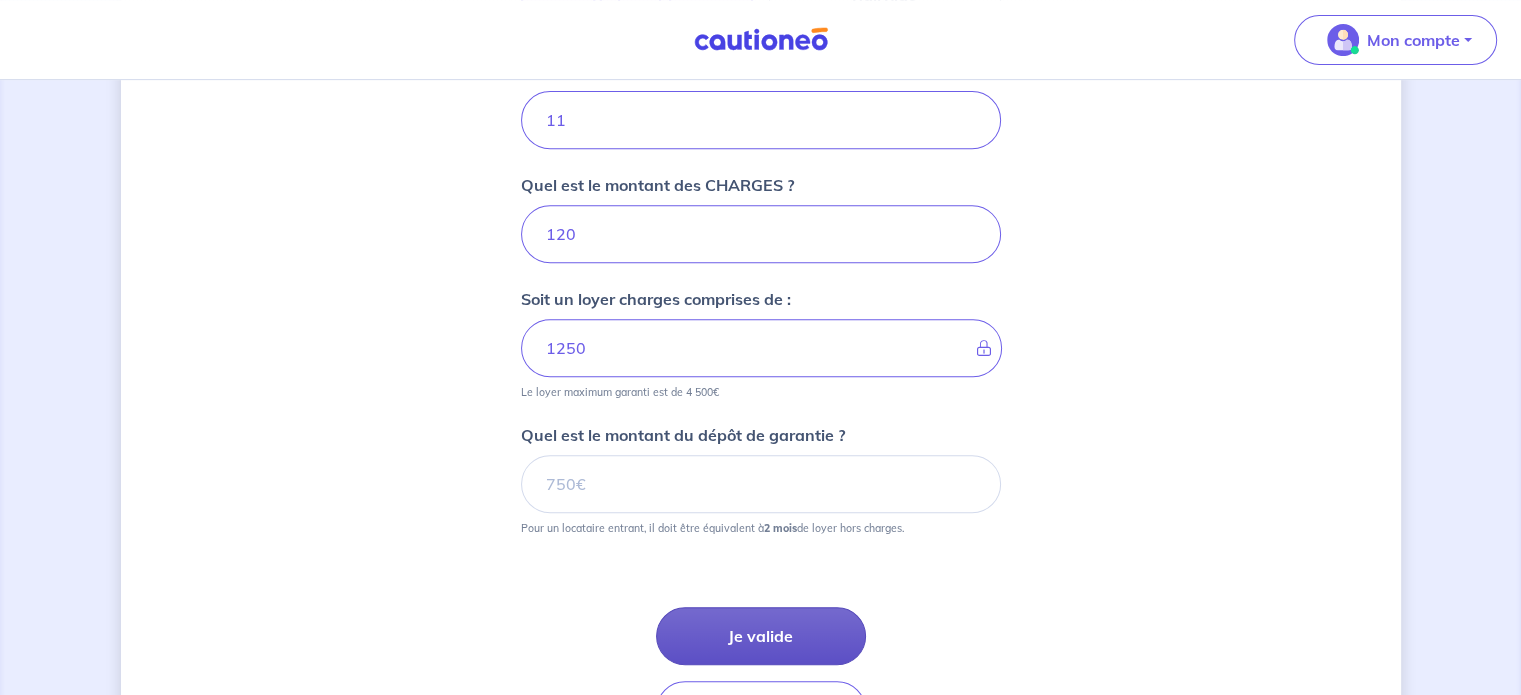 click on "Je valide" at bounding box center [761, 636] 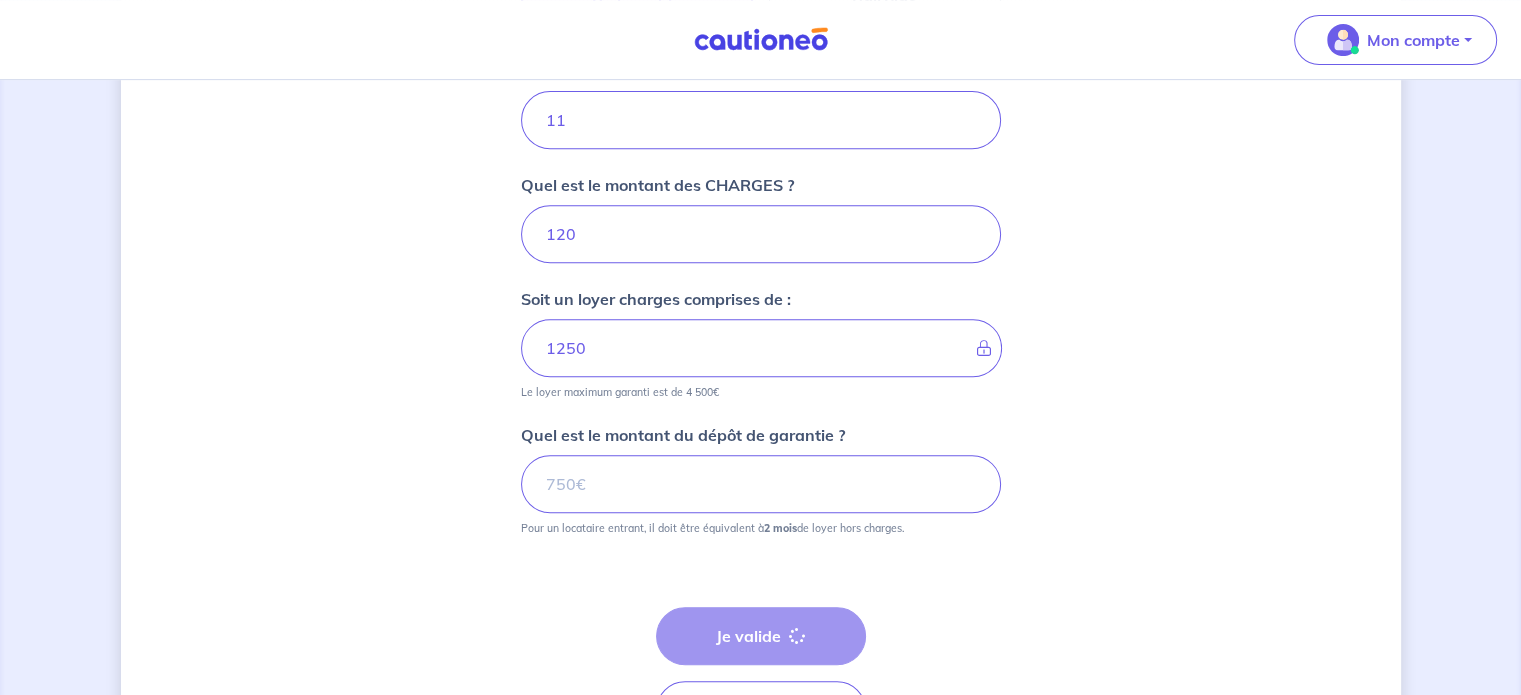 scroll, scrollTop: 0, scrollLeft: 0, axis: both 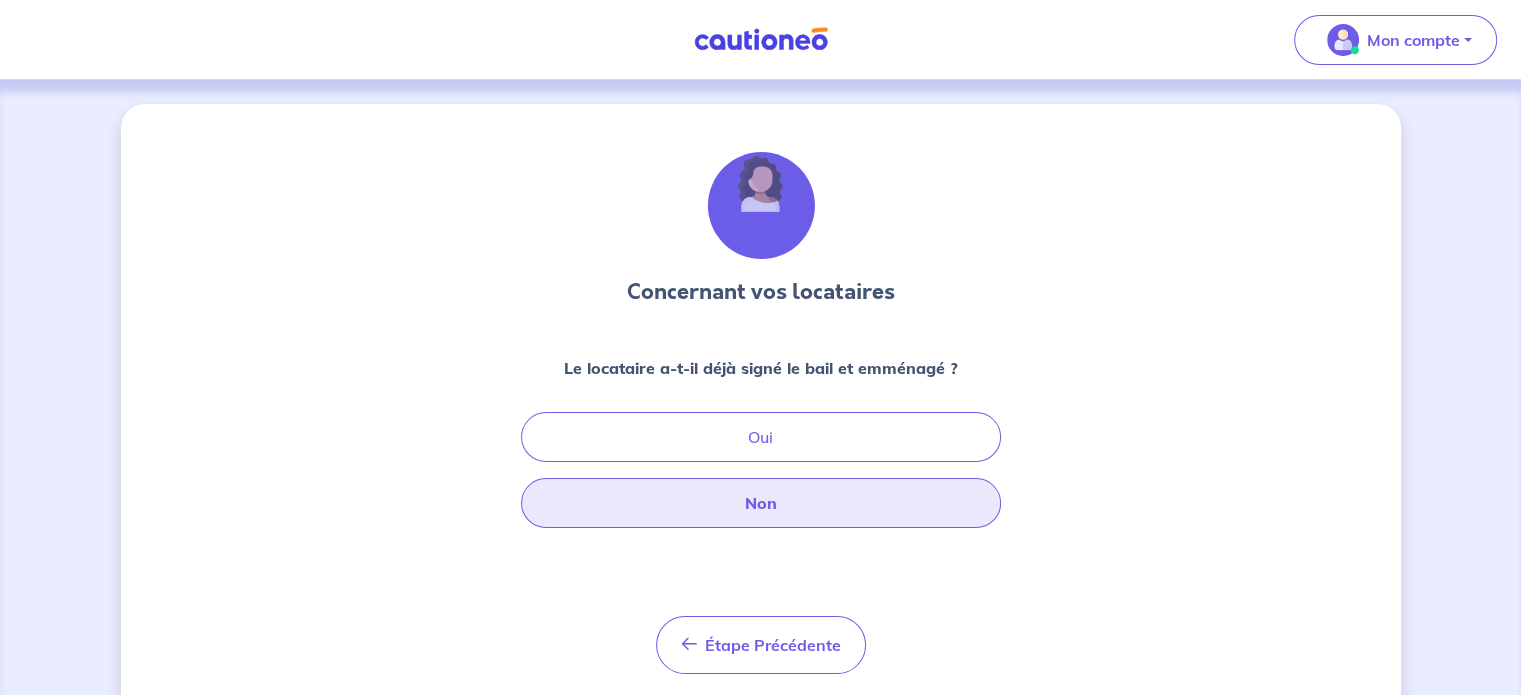 click on "Non" at bounding box center [761, 503] 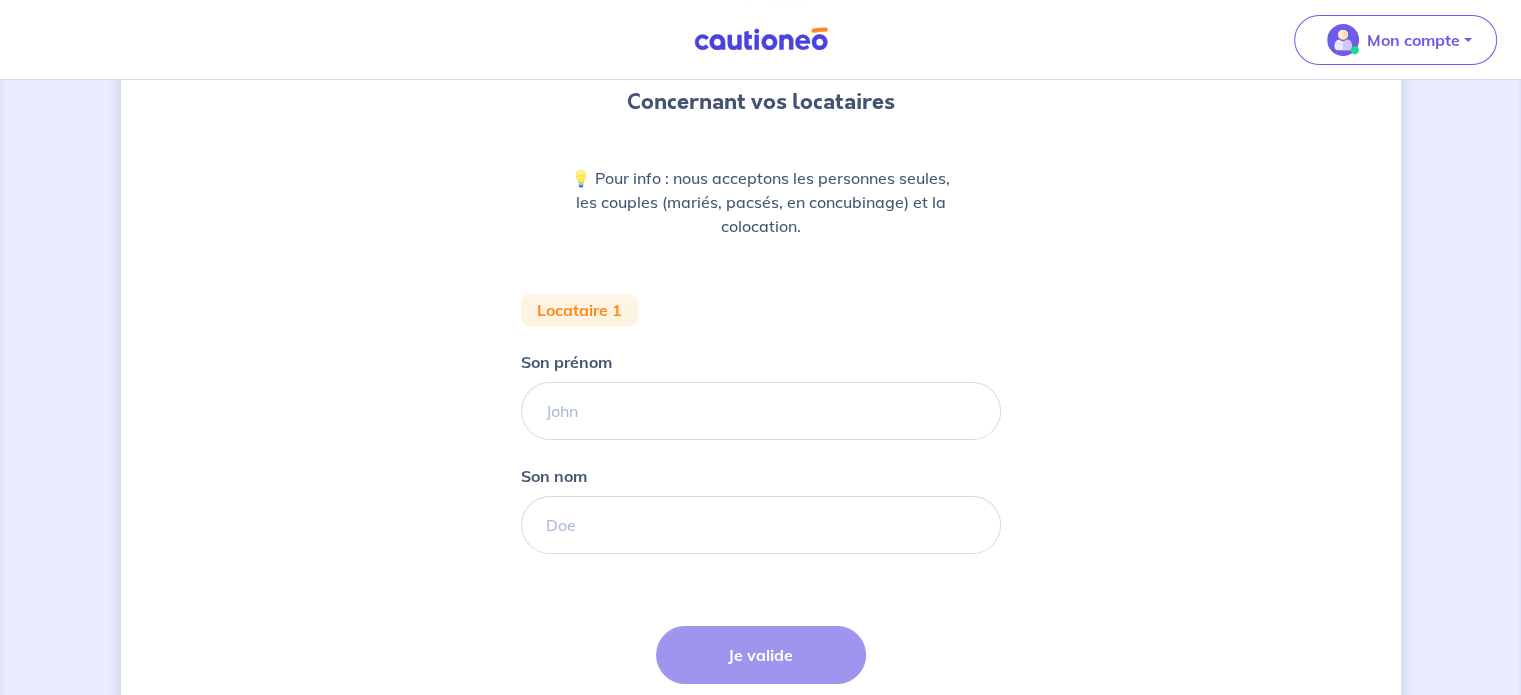 scroll, scrollTop: 292, scrollLeft: 0, axis: vertical 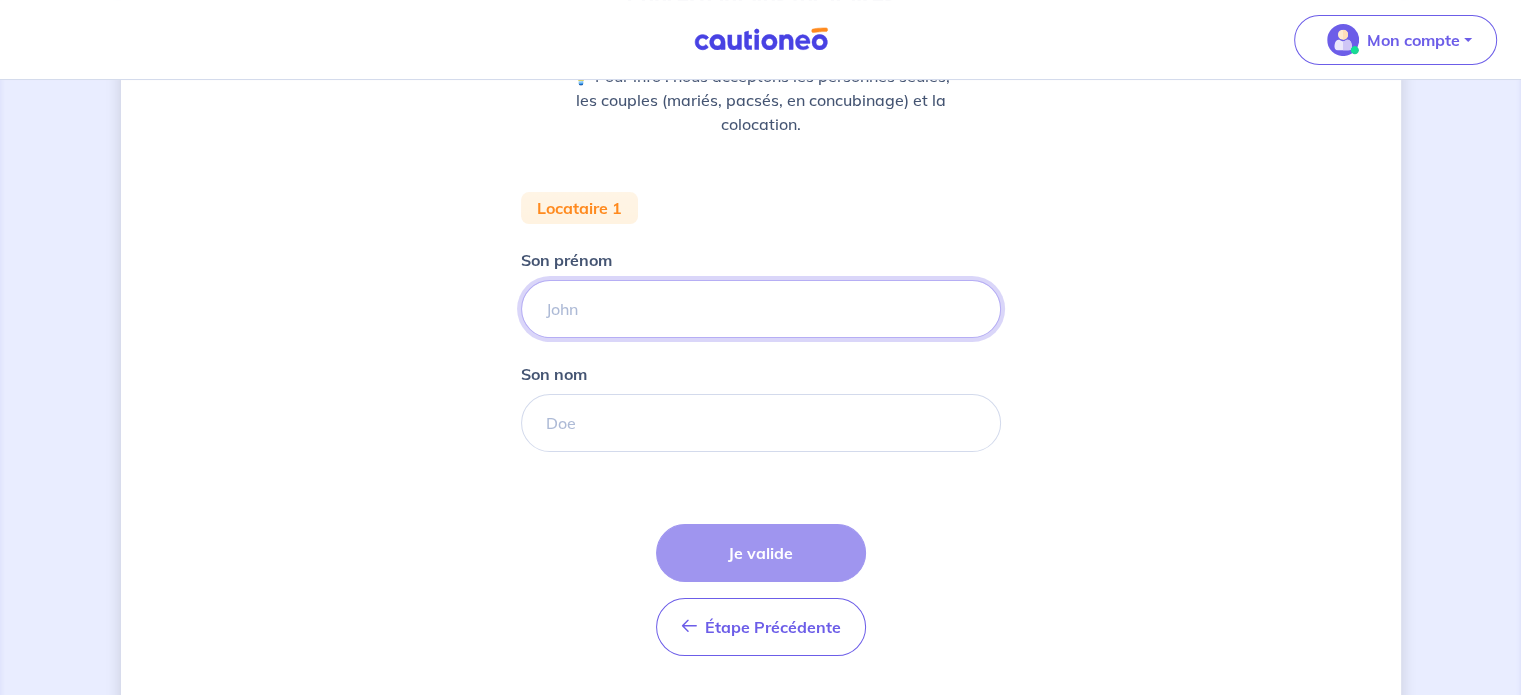 click on "Son prénom" at bounding box center [761, 309] 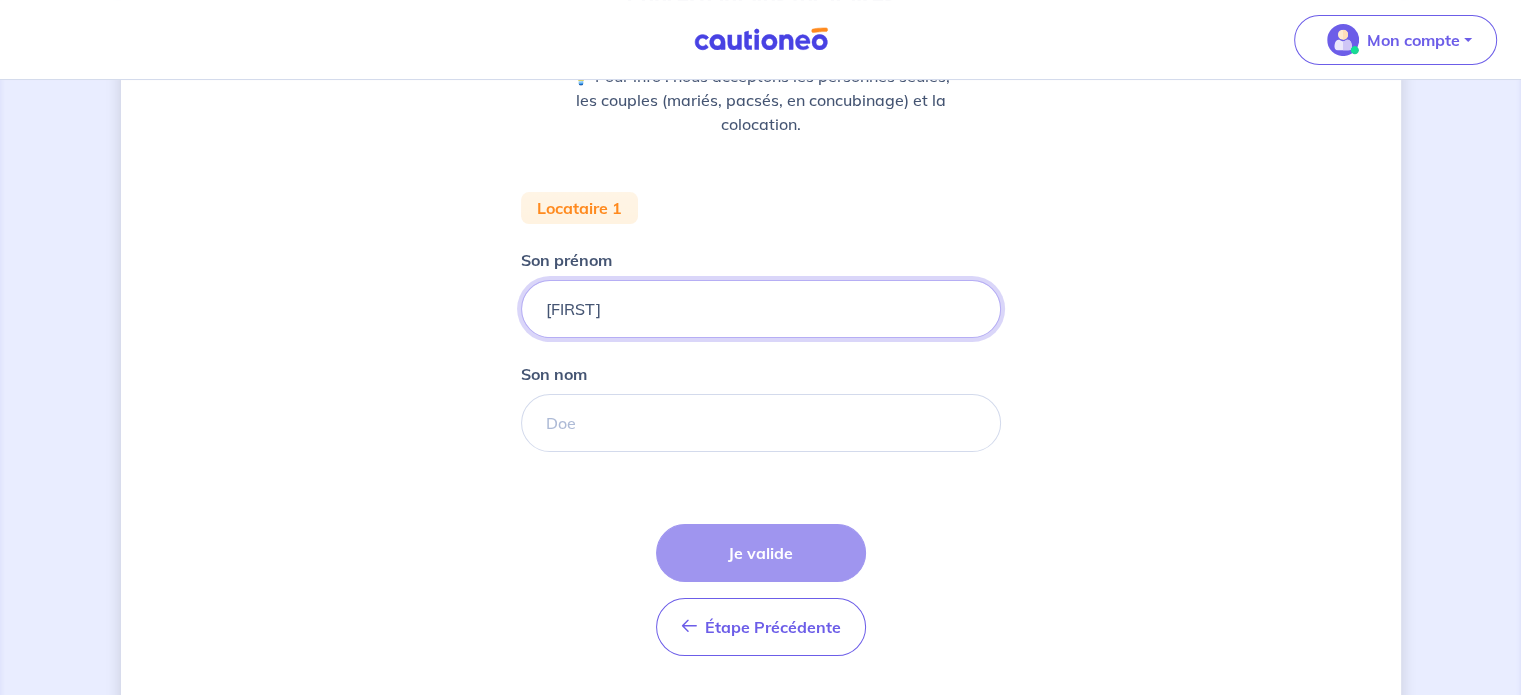 type on "[FIRST]" 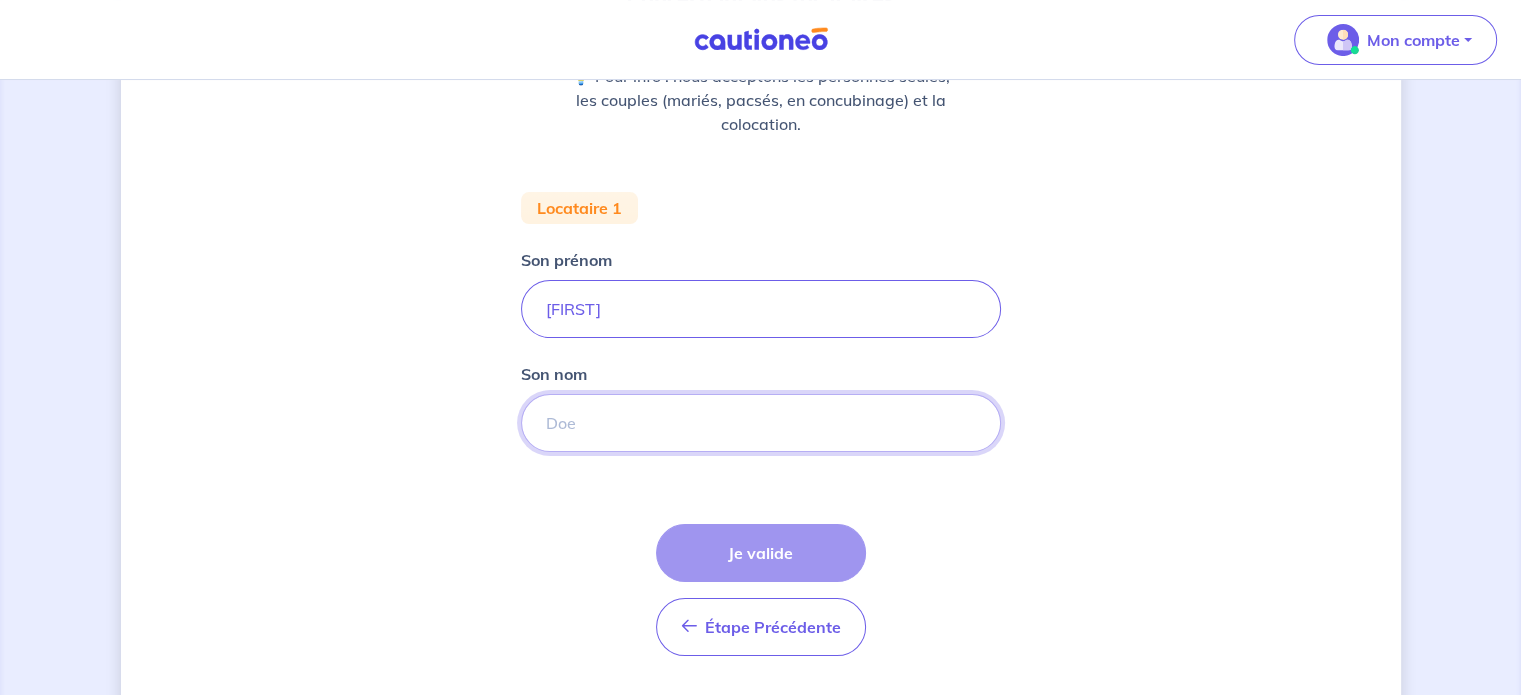 click on "Son nom" at bounding box center [761, 423] 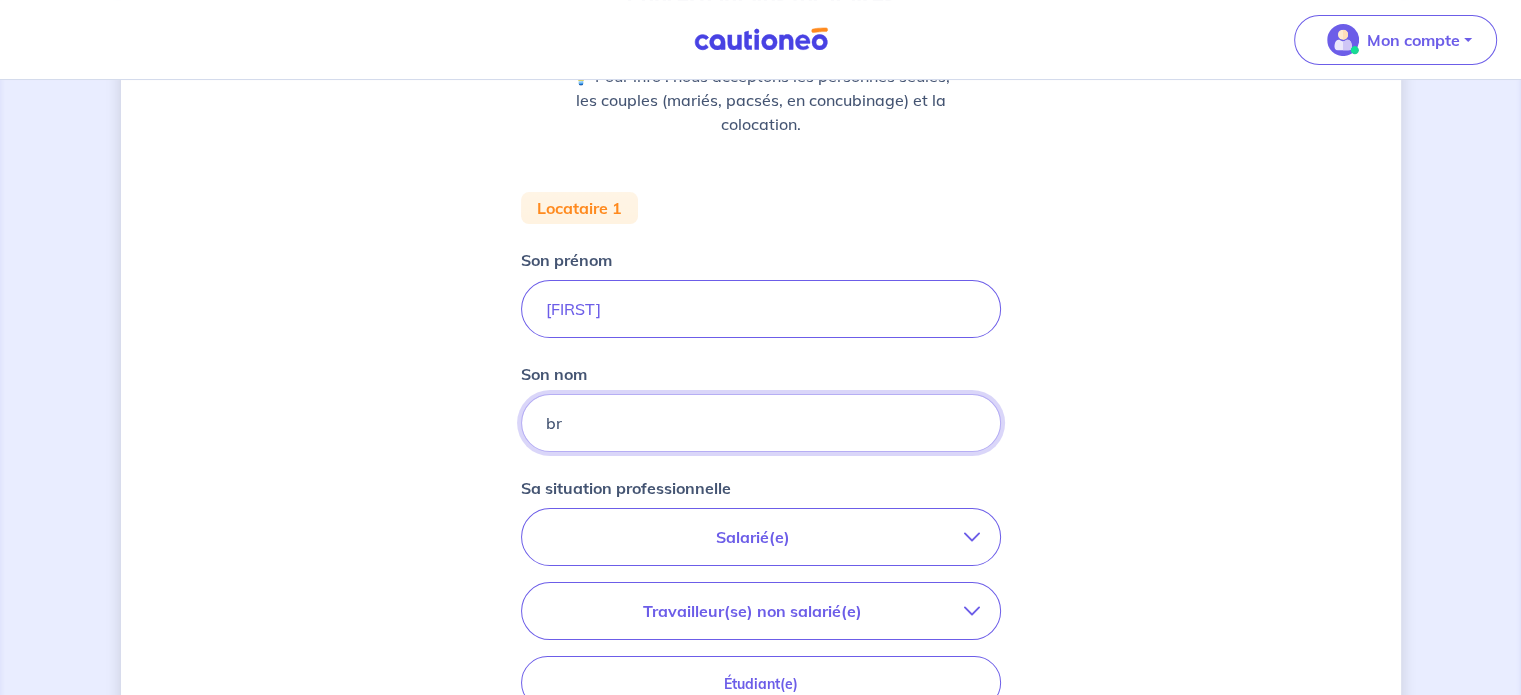 type on "b" 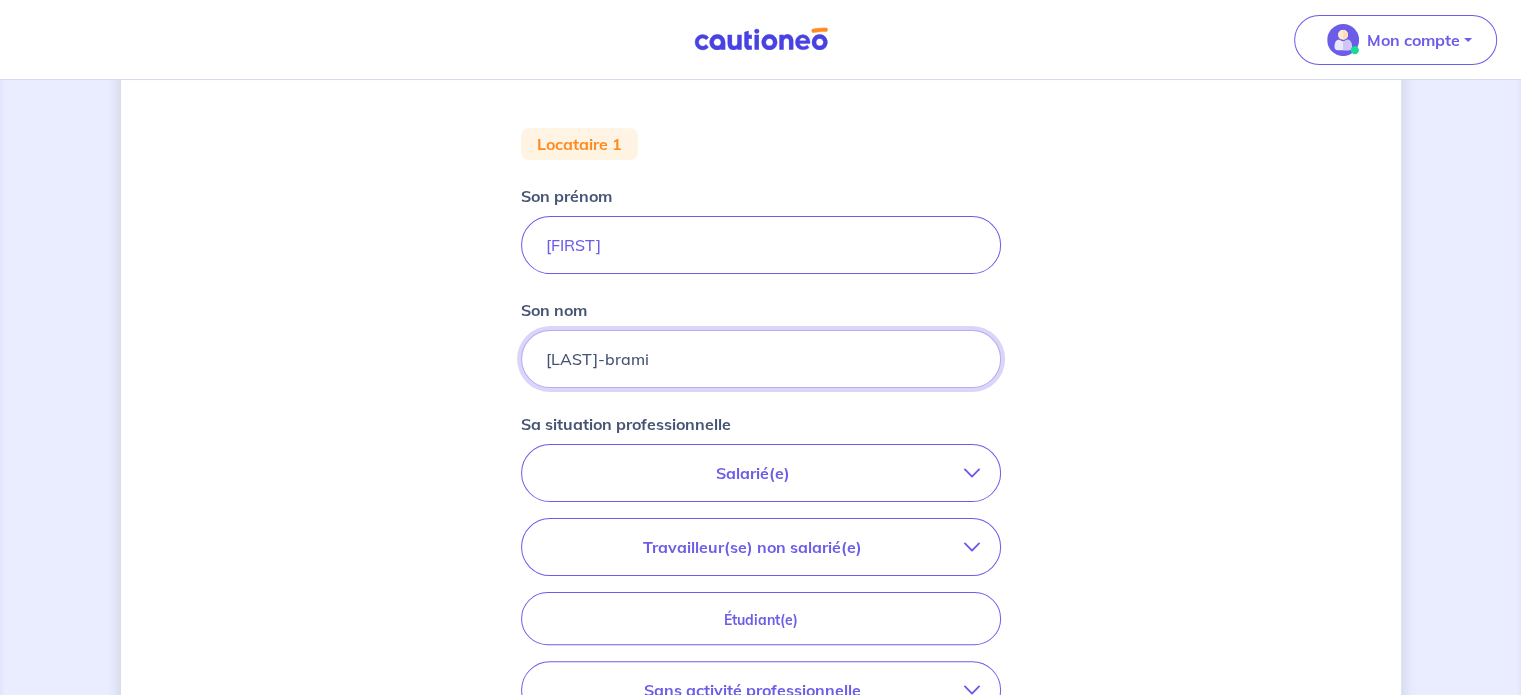 scroll, scrollTop: 435, scrollLeft: 0, axis: vertical 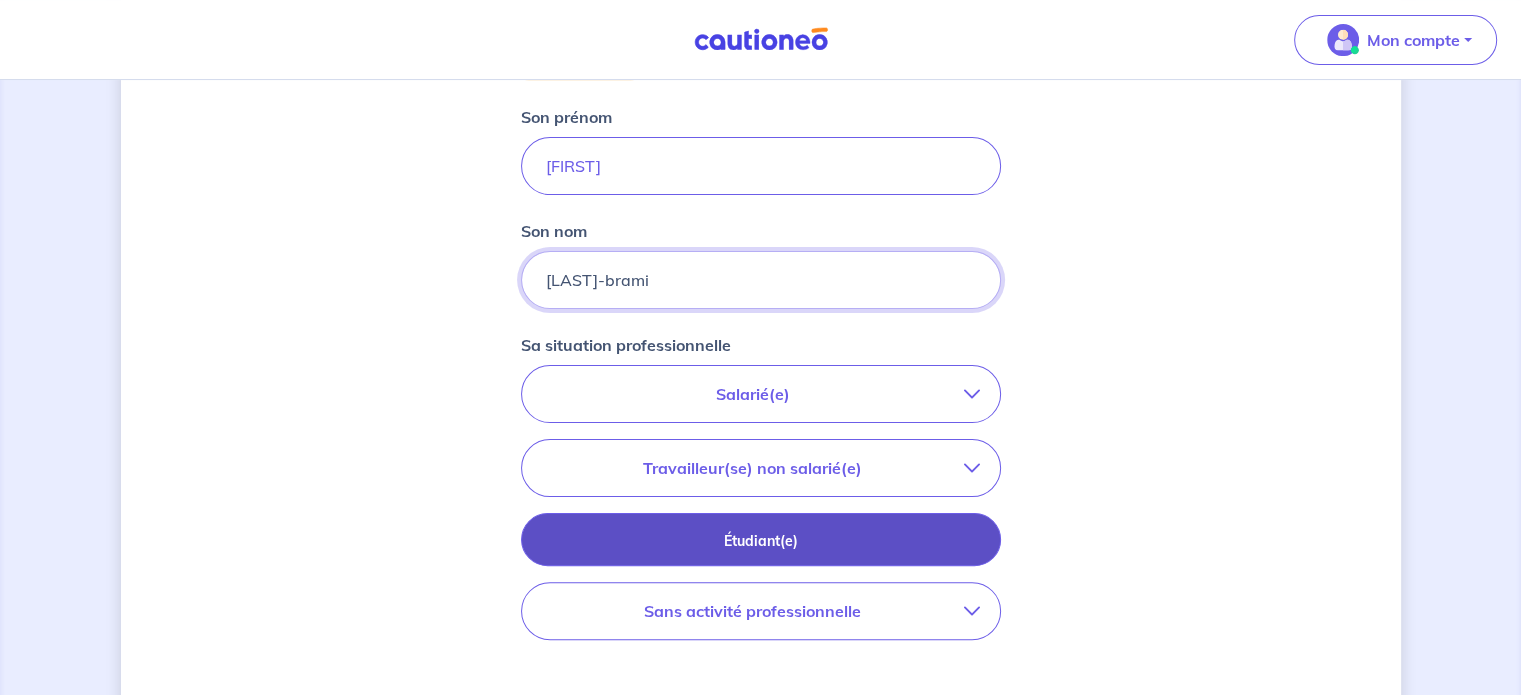 type on "[LAST]-brami" 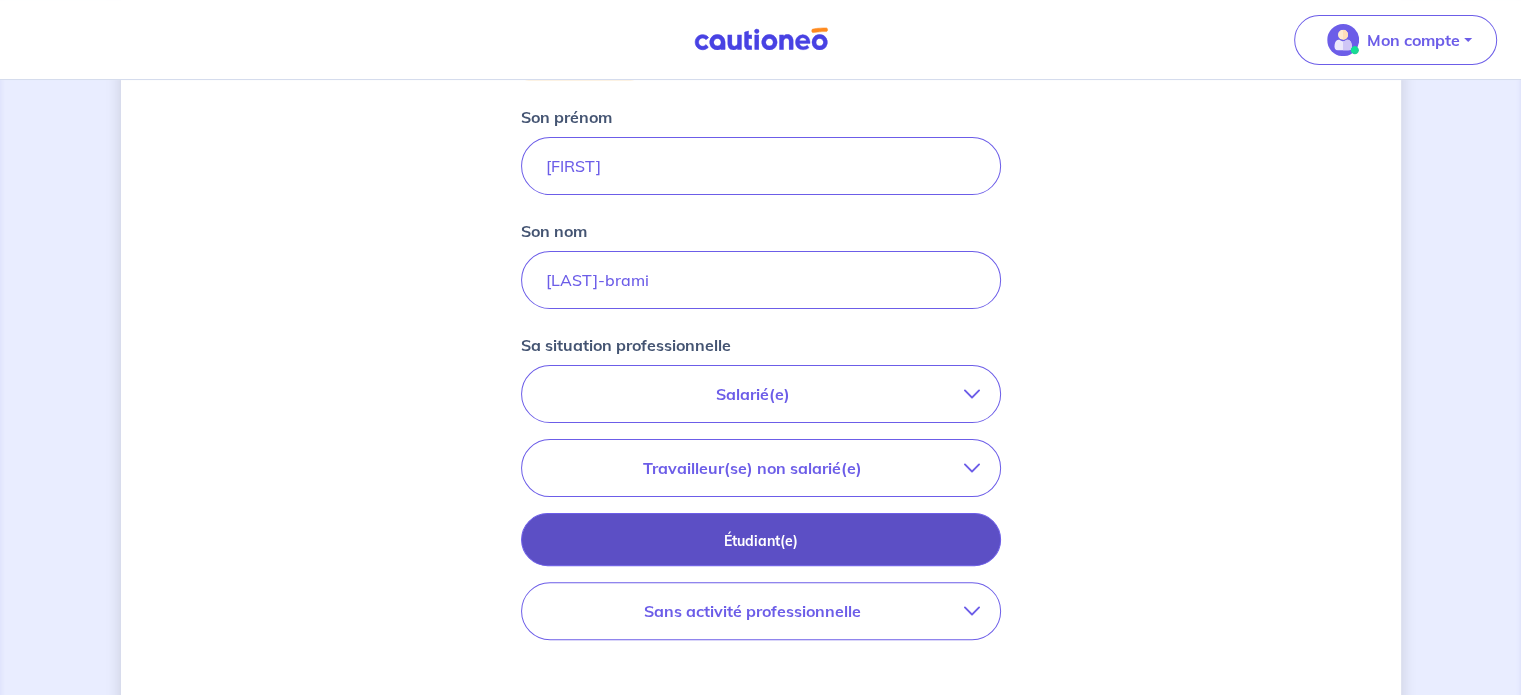 click on "Étudiant(e)" at bounding box center (761, 541) 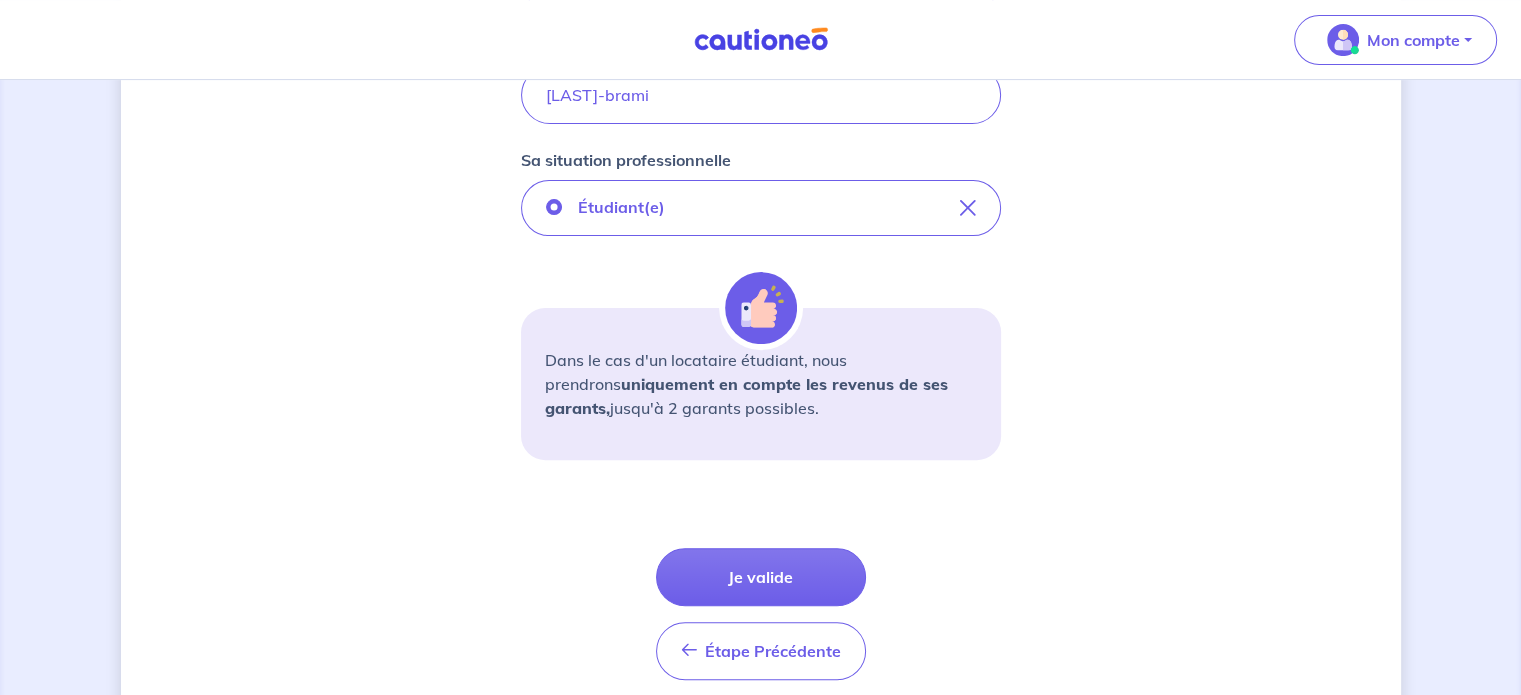 scroll, scrollTop: 638, scrollLeft: 0, axis: vertical 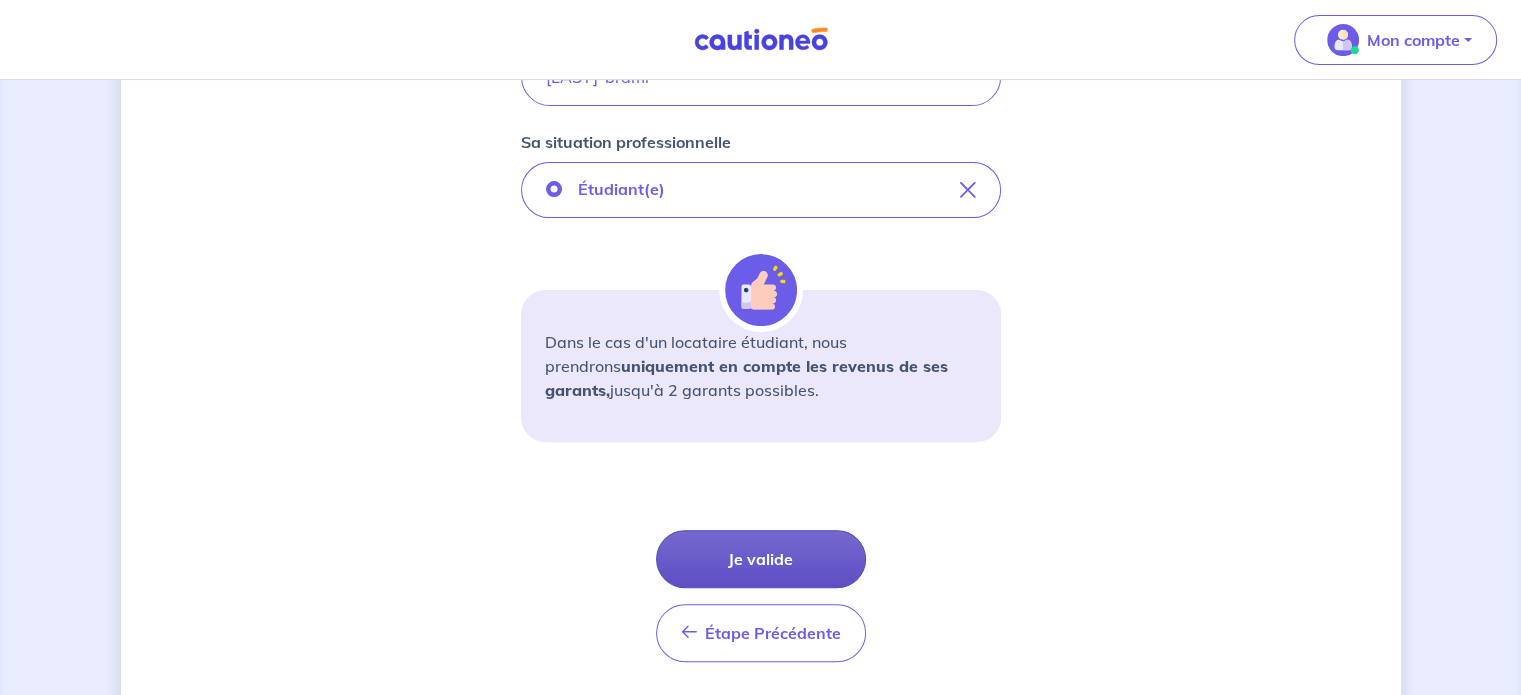 click on "Je valide" at bounding box center [761, 559] 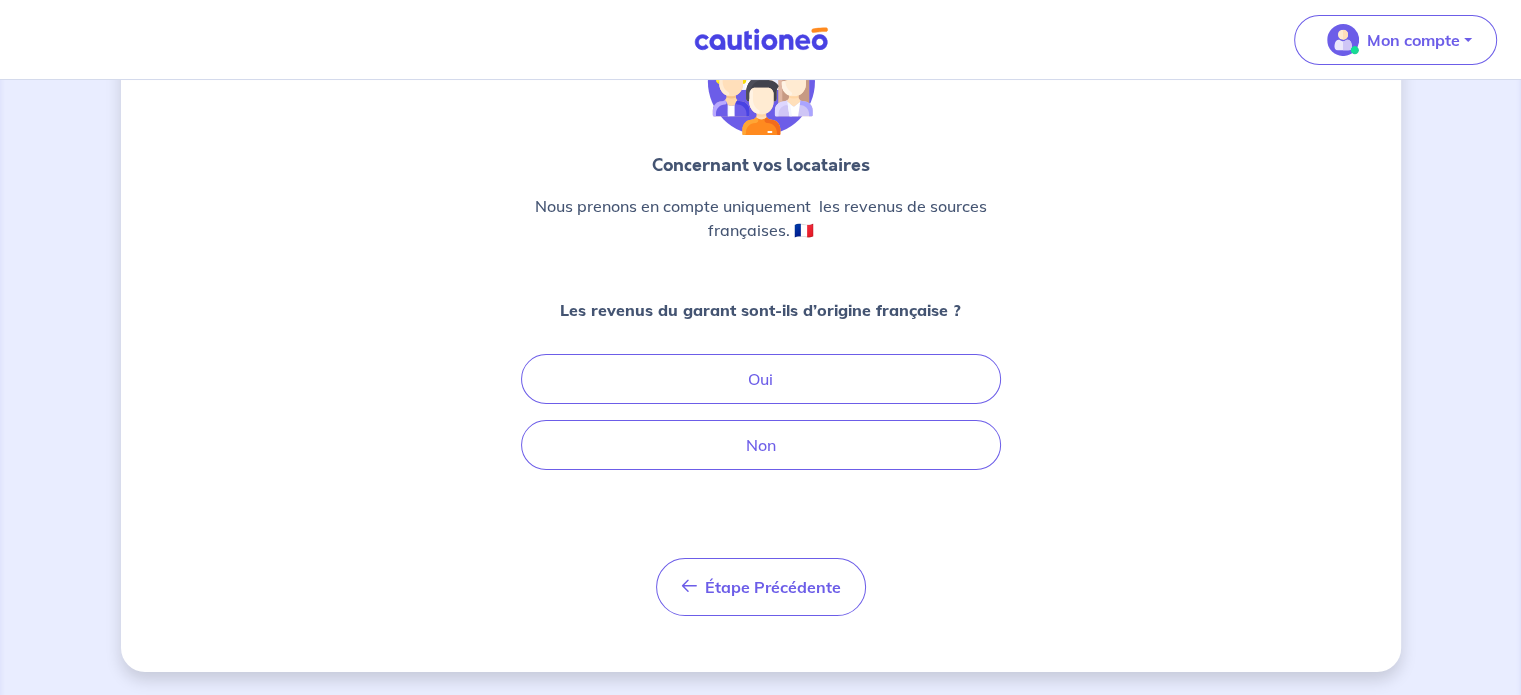 scroll, scrollTop: 0, scrollLeft: 0, axis: both 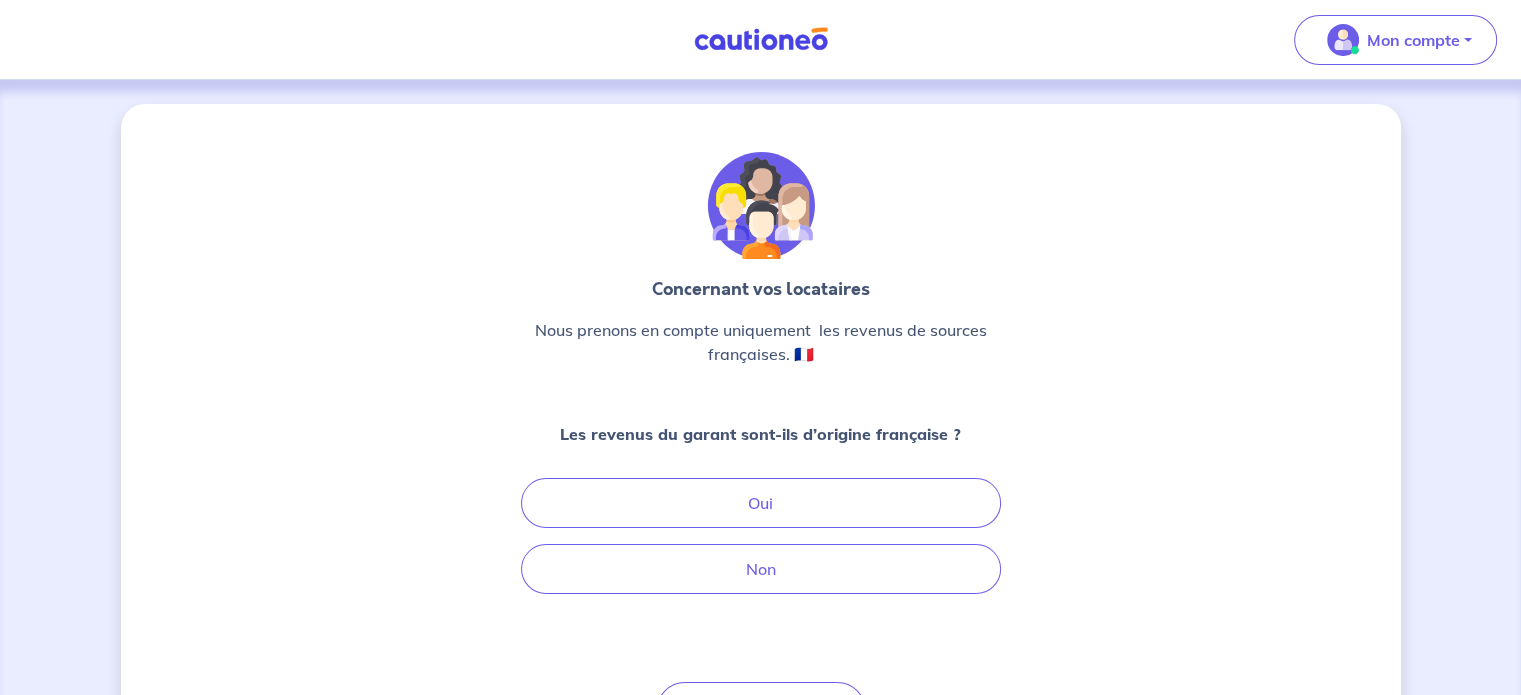 click on "Les revenus du garant sont-ils d’origine française ? Oui Non" at bounding box center (761, 508) 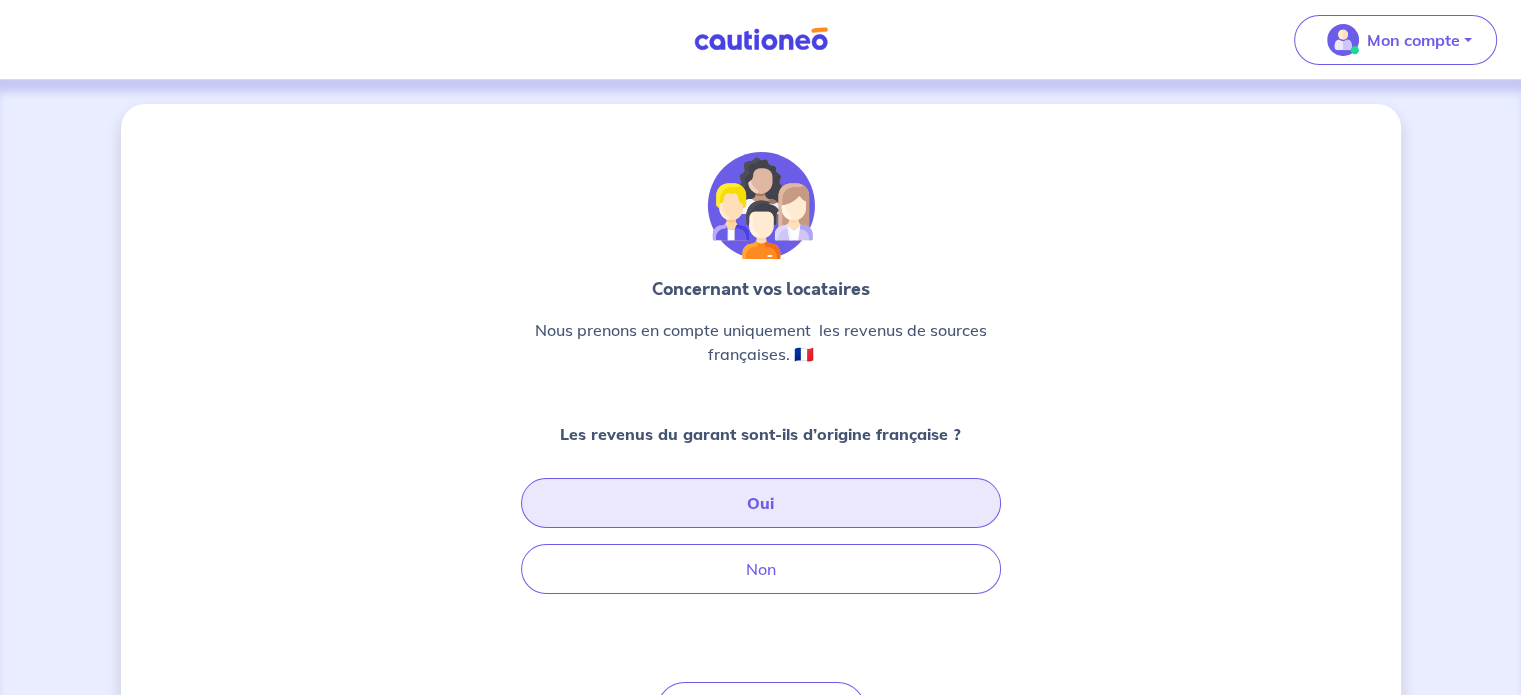 click on "Oui" at bounding box center (761, 503) 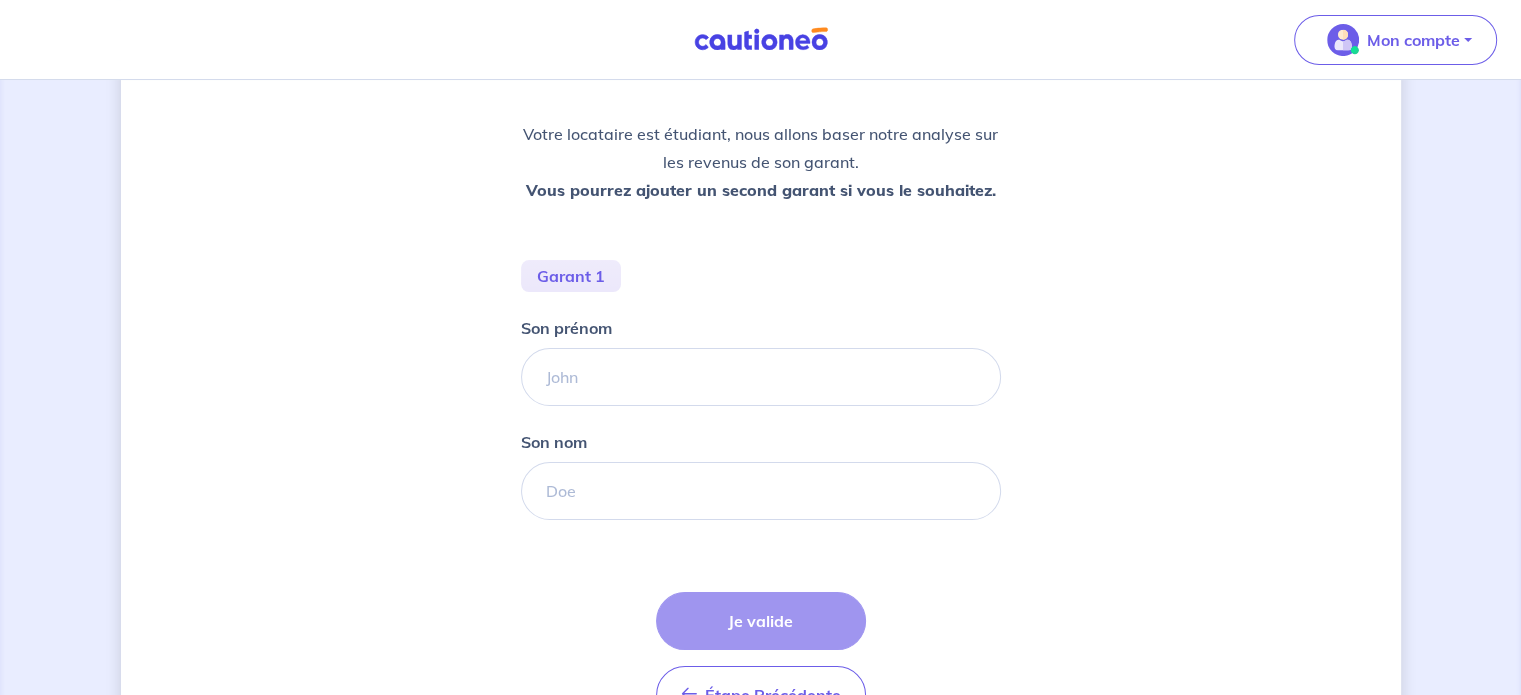 scroll, scrollTop: 301, scrollLeft: 0, axis: vertical 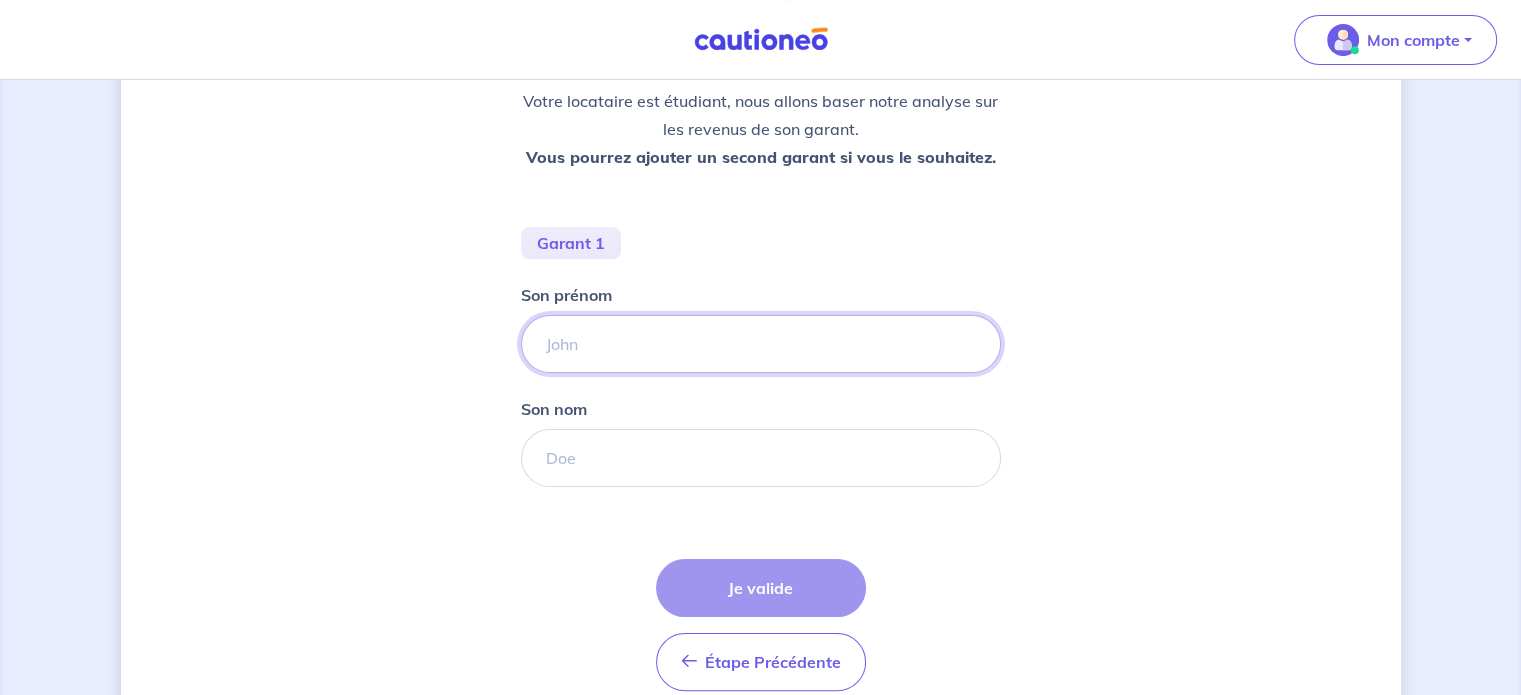 click on "Son prénom" at bounding box center [761, 344] 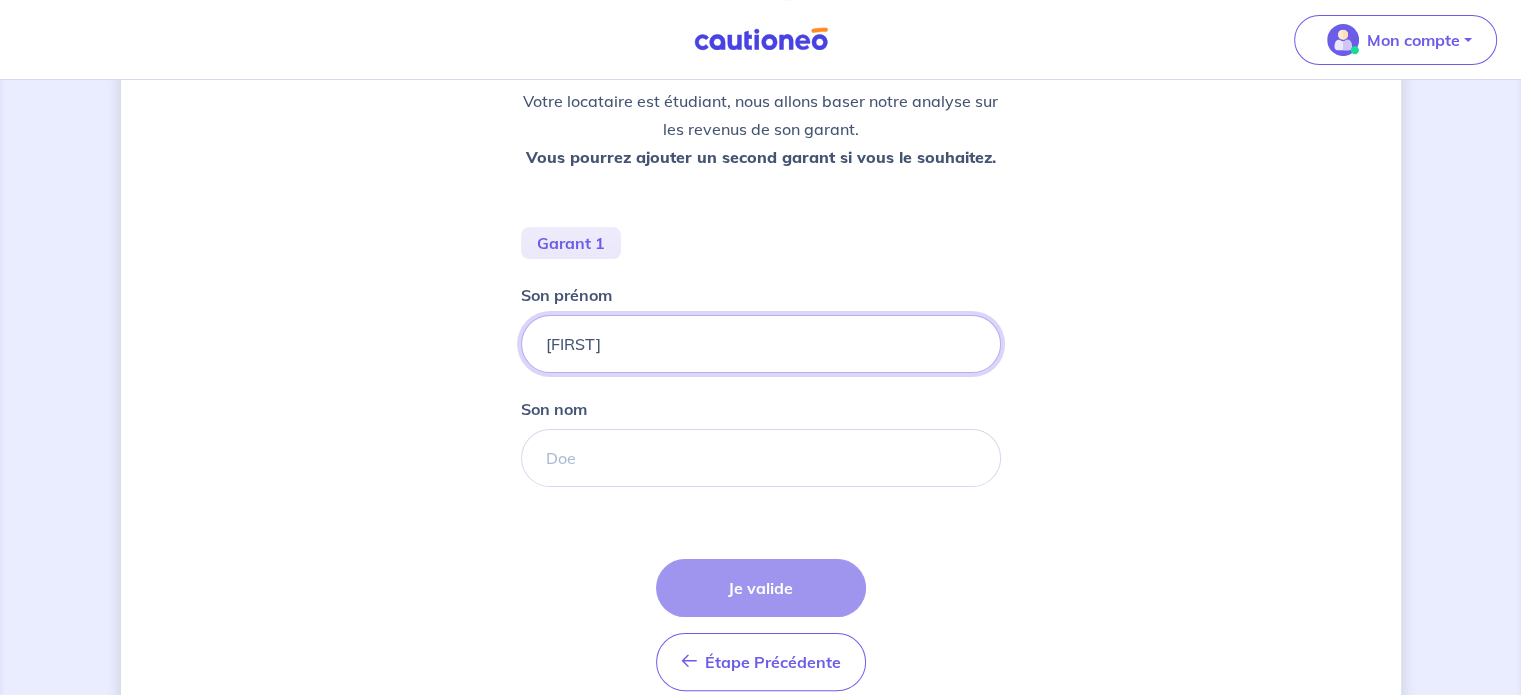 type on "[FIRST]" 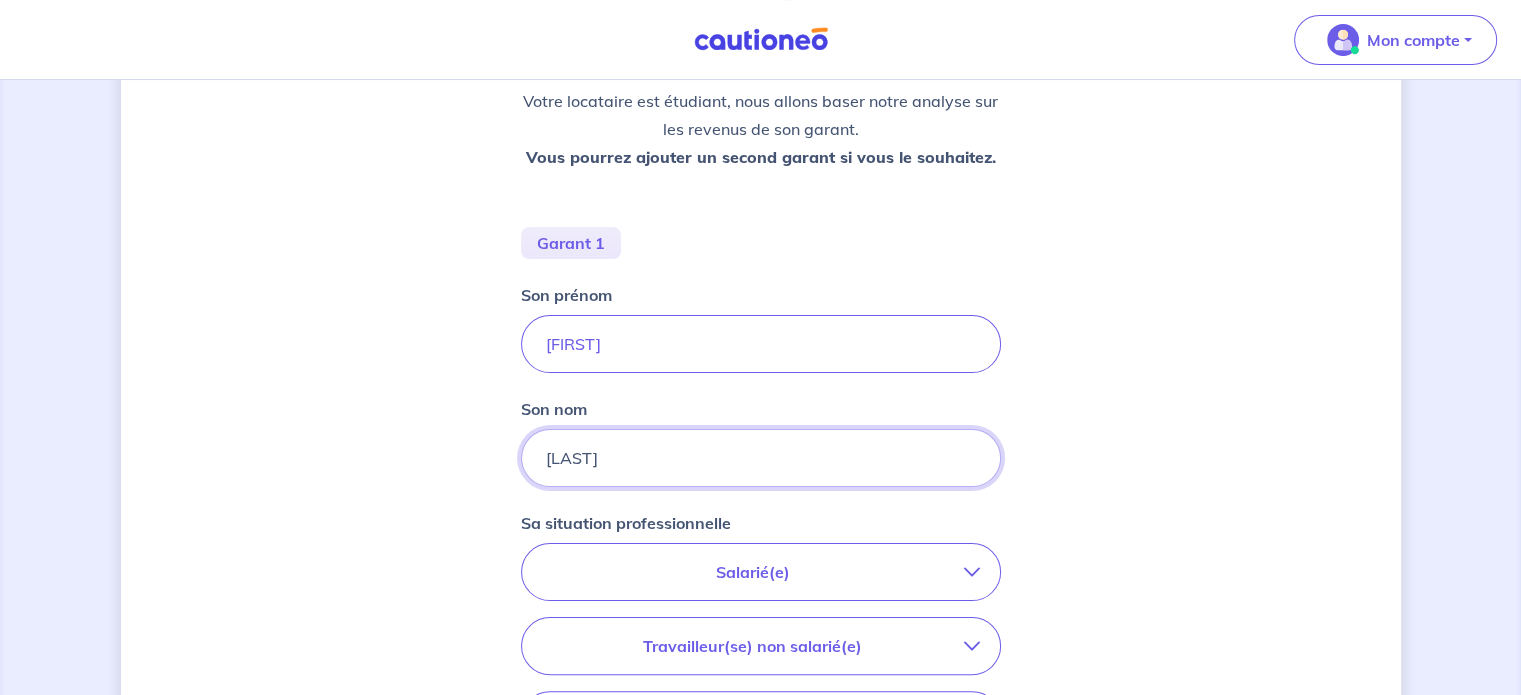 type on "[LAST]" 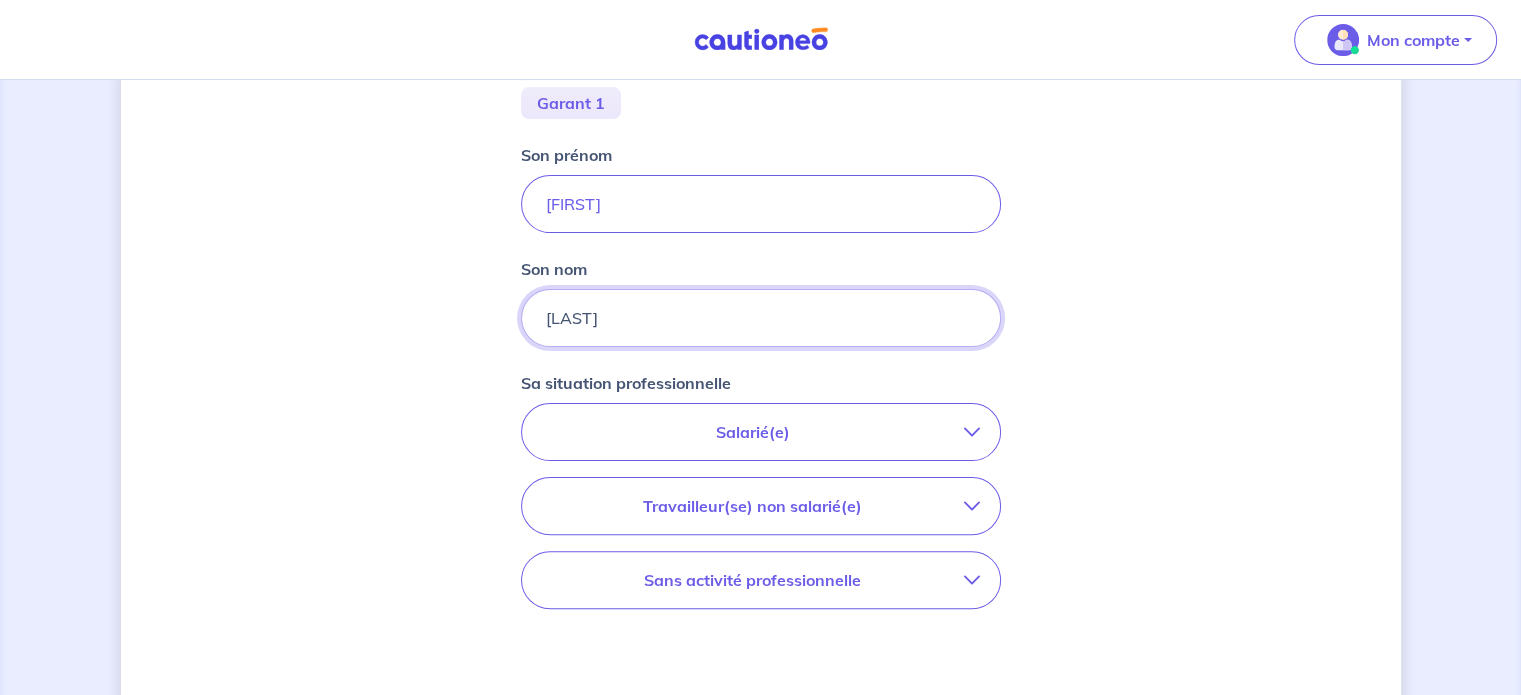 scroll, scrollTop: 612, scrollLeft: 0, axis: vertical 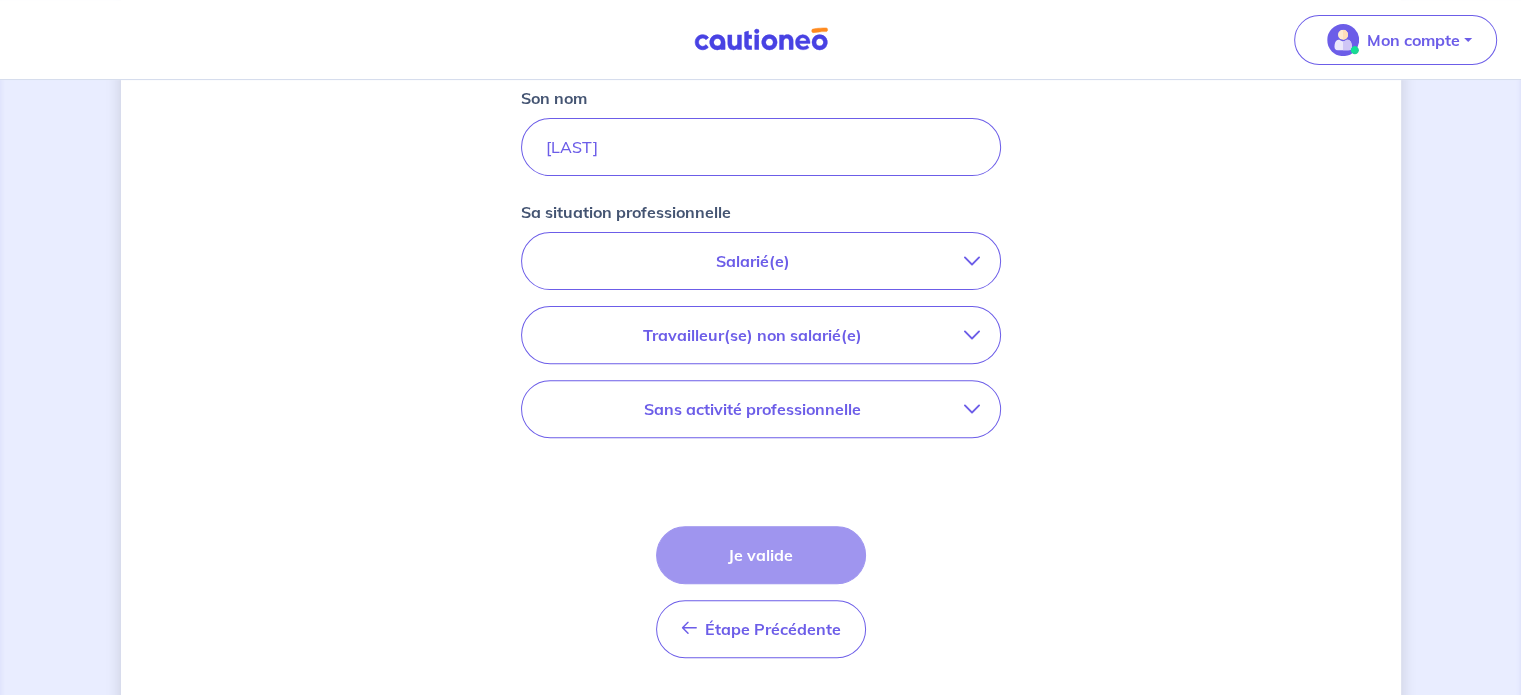 click on "Salarié(e)" at bounding box center [761, 261] 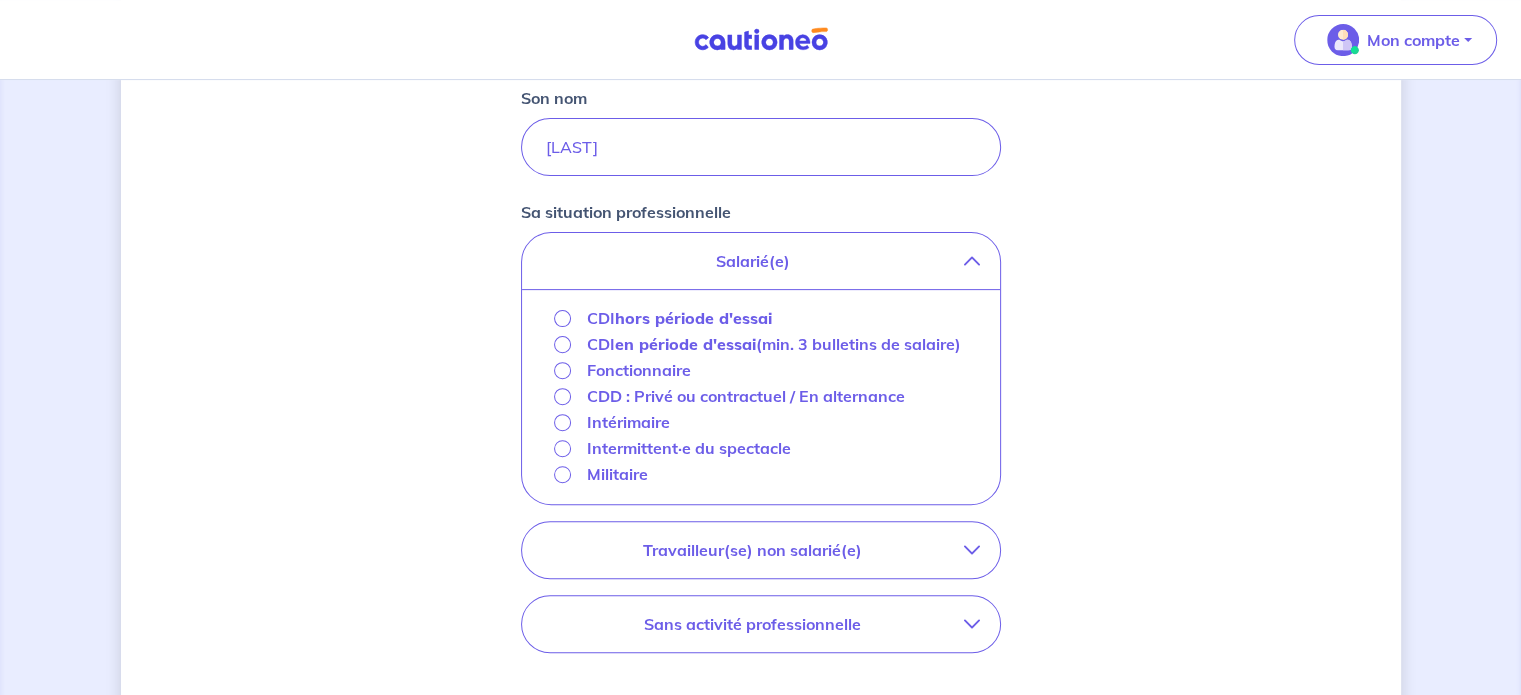 click on "hors période d'essai" at bounding box center [693, 318] 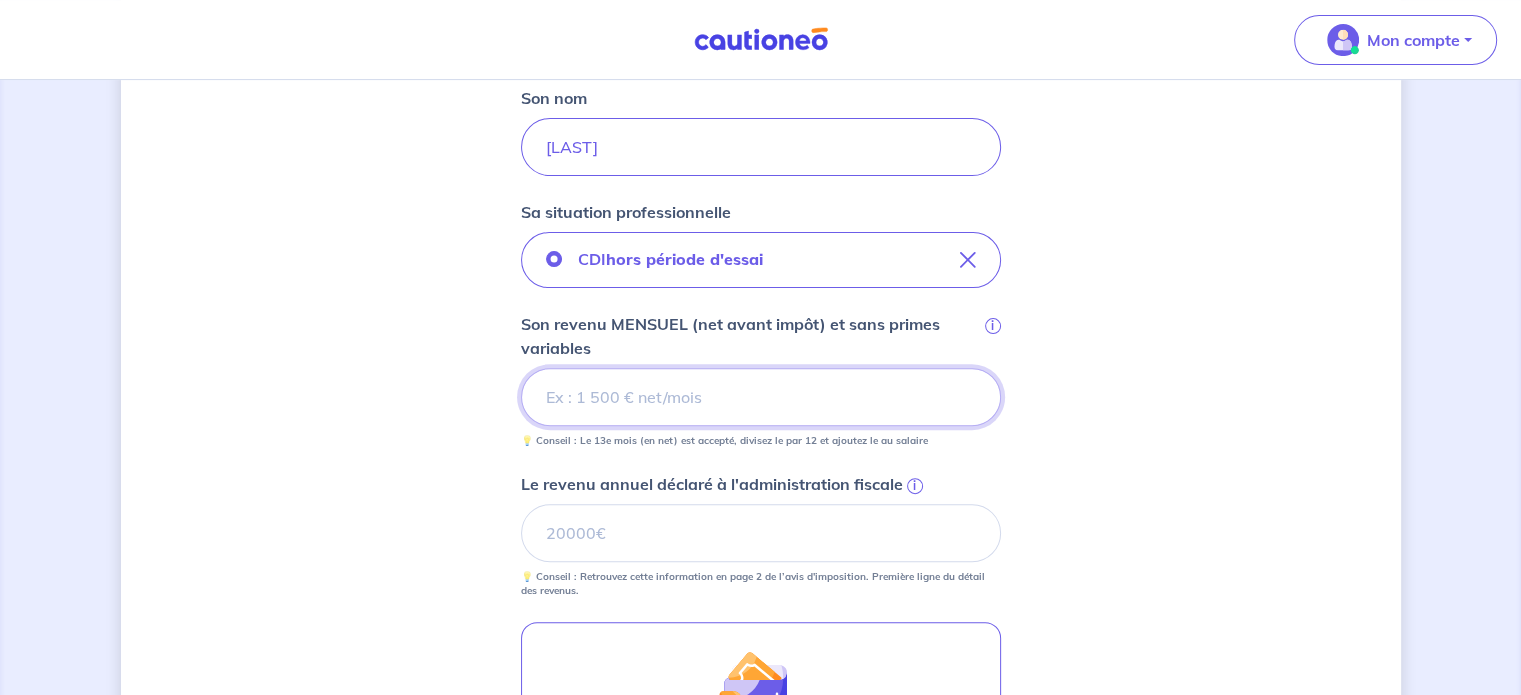 drag, startPoint x: 637, startPoint y: 417, endPoint x: 448, endPoint y: 385, distance: 191.68985 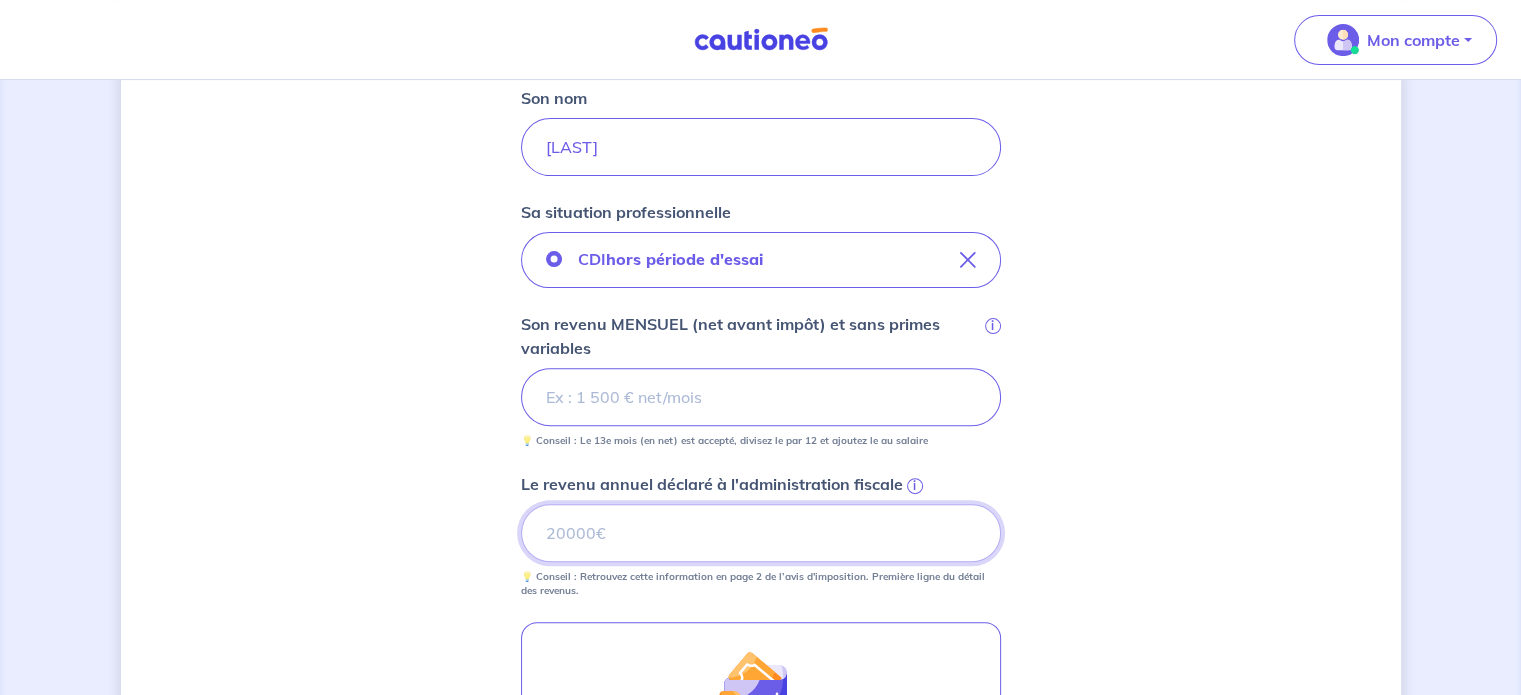 click on "Le revenu annuel déclaré à l'administration fiscale i" at bounding box center [761, 533] 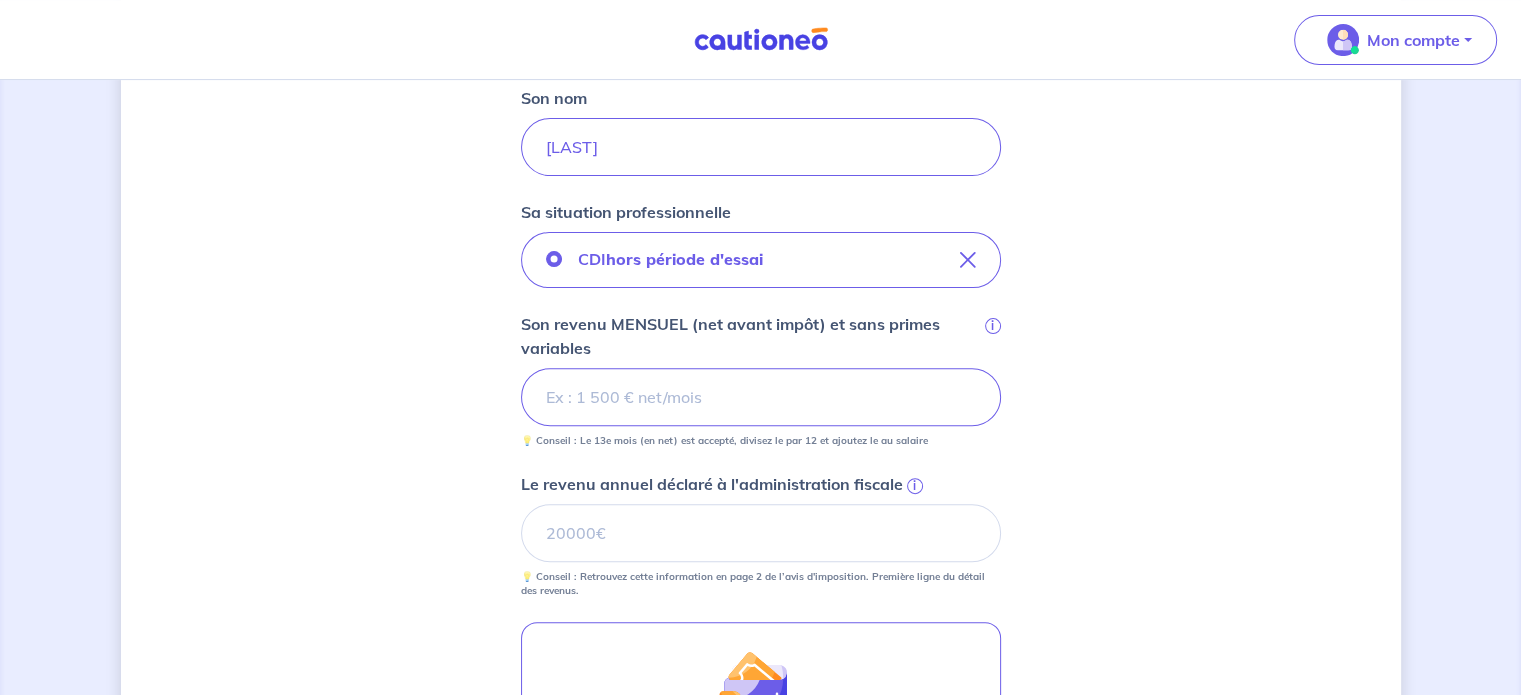 click on "Mon compte Me déconnecter Concernant les garants de : [FIRST] [LAST] [LAST] Votre locataire est étudiant, nous allons baser notre analyse sur les revenus de son garant.
Vous pourrez ajouter un second garant si vous le souhaitez. Garant 1 Son prénom [FIRST] Son nom [LAST] Sa situation professionnelle CDI hors période d'essai Son revenu MENSUEL (net avant impôt) et sans primes variables i [NUMBER] 💡 Conseil : Le 13e mois (en net) est accepté, divisez le par 12 et ajoutez le au salaire Le revenu annuel déclaré à l'administration fiscale i [NUMBER] 💡 Conseil : Retrouvez cette information en page 2 de l’avis d'imposition. Première ligne du détail des revenus. Ajouter des aides ou revenus complémentaires Étape Précédente Précédent Je valide Je valide" at bounding box center (761, 295) 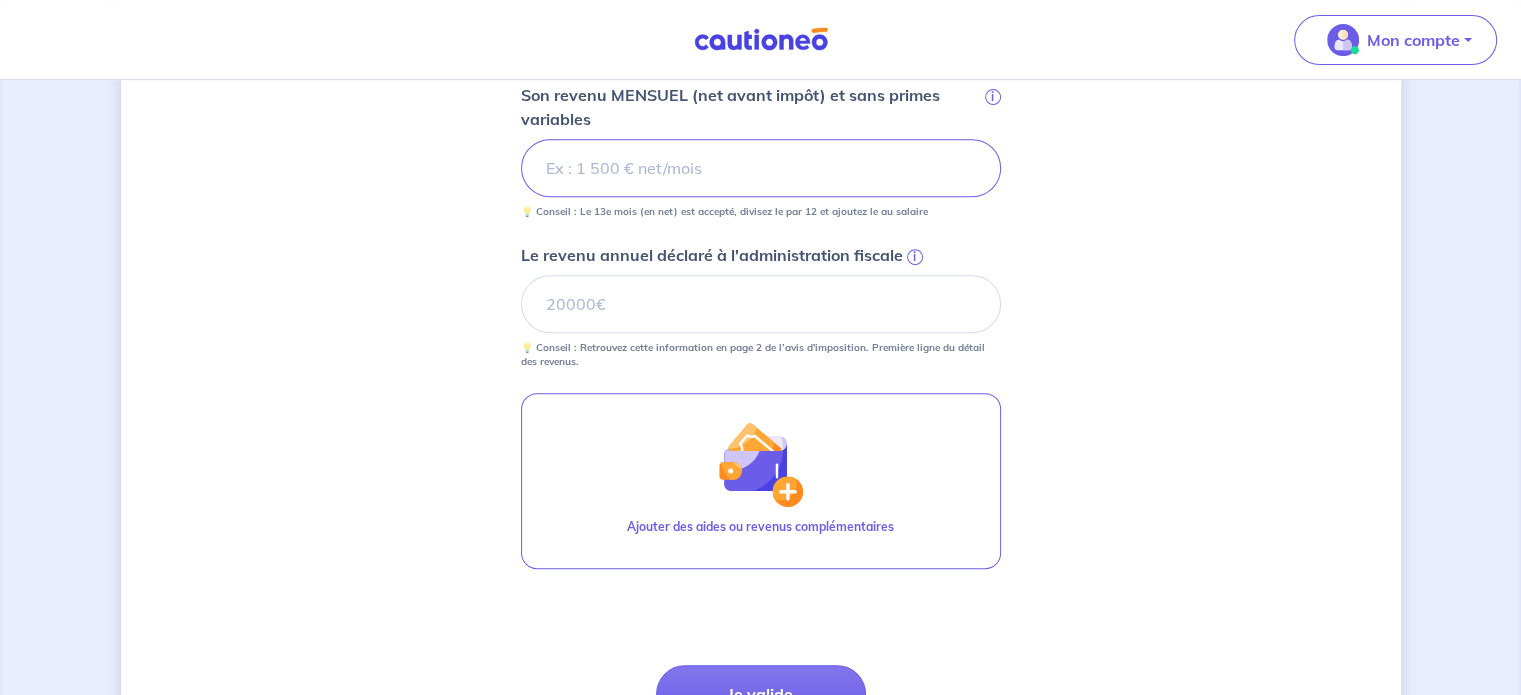 scroll, scrollTop: 884, scrollLeft: 0, axis: vertical 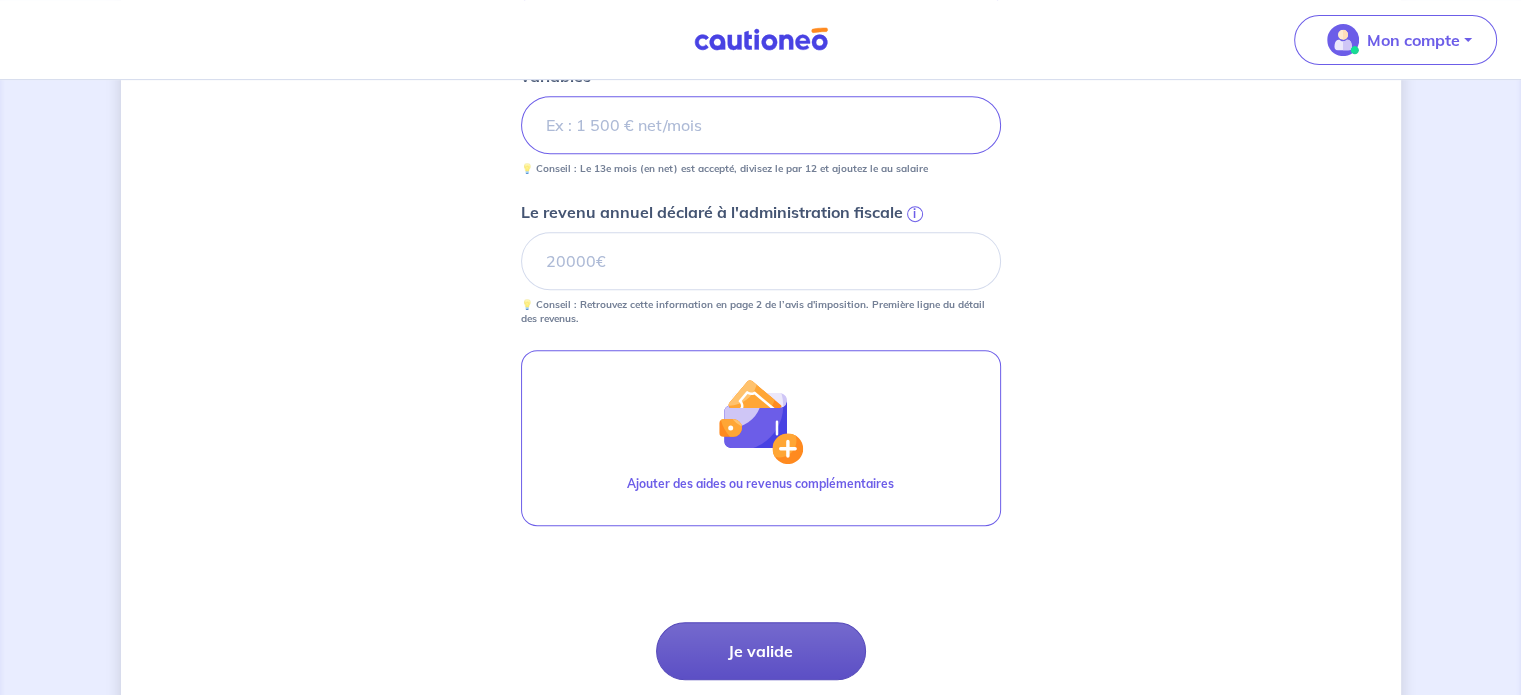 click on "Je valide" at bounding box center (761, 651) 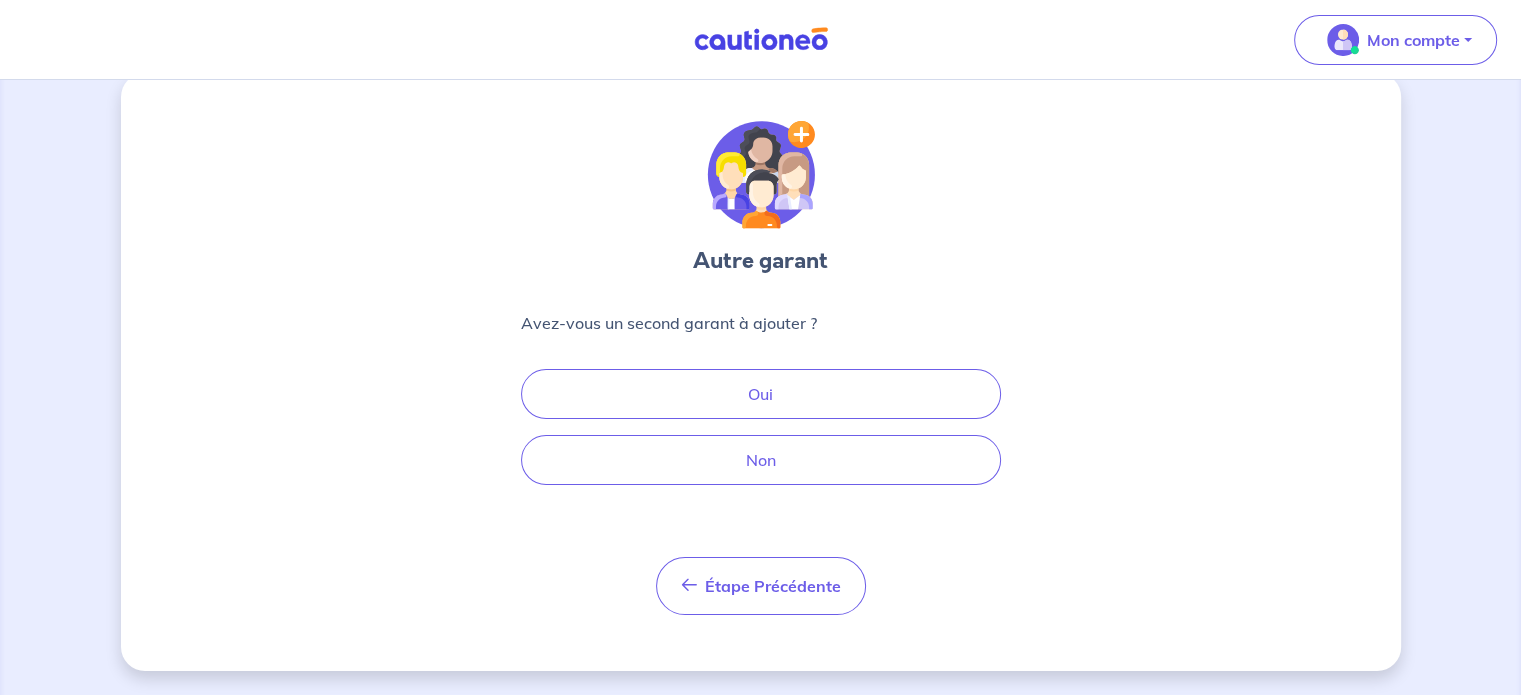 scroll, scrollTop: 0, scrollLeft: 0, axis: both 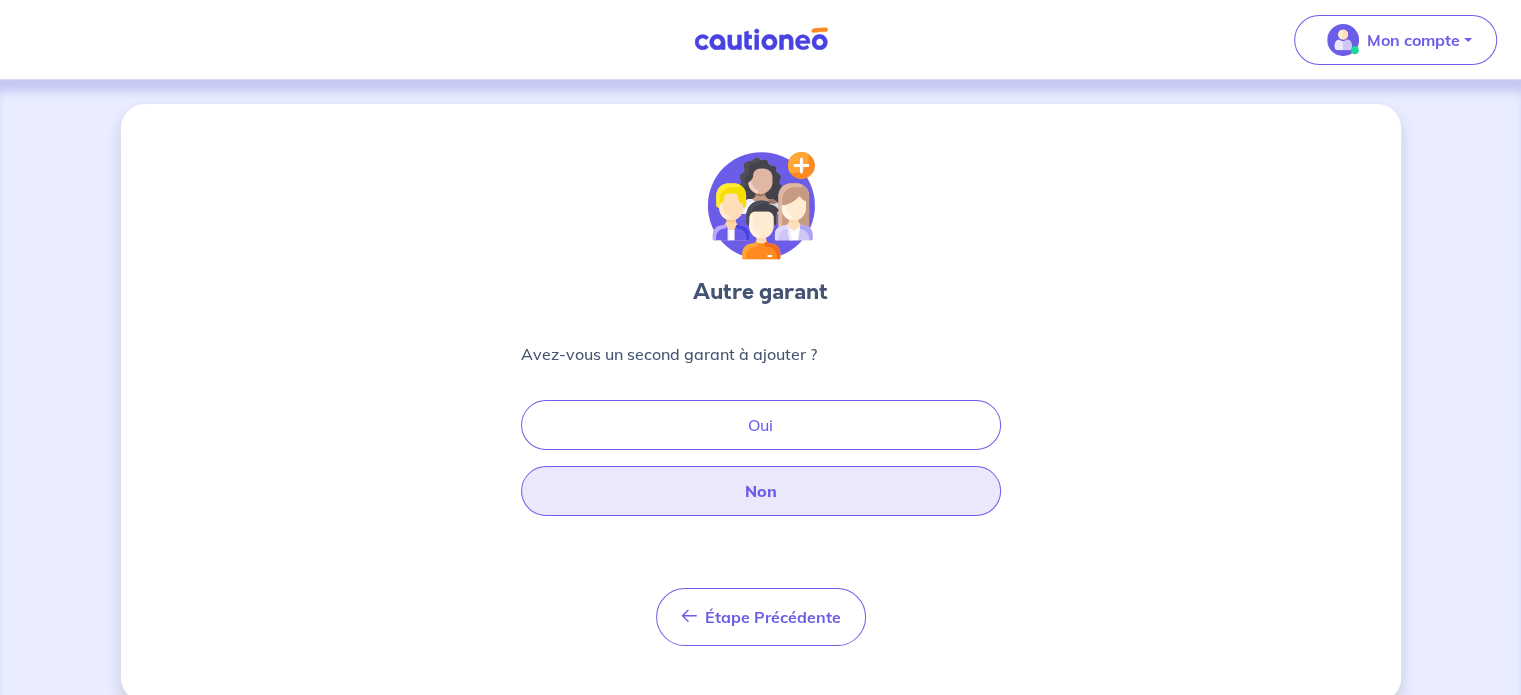 click on "Non" at bounding box center (761, 491) 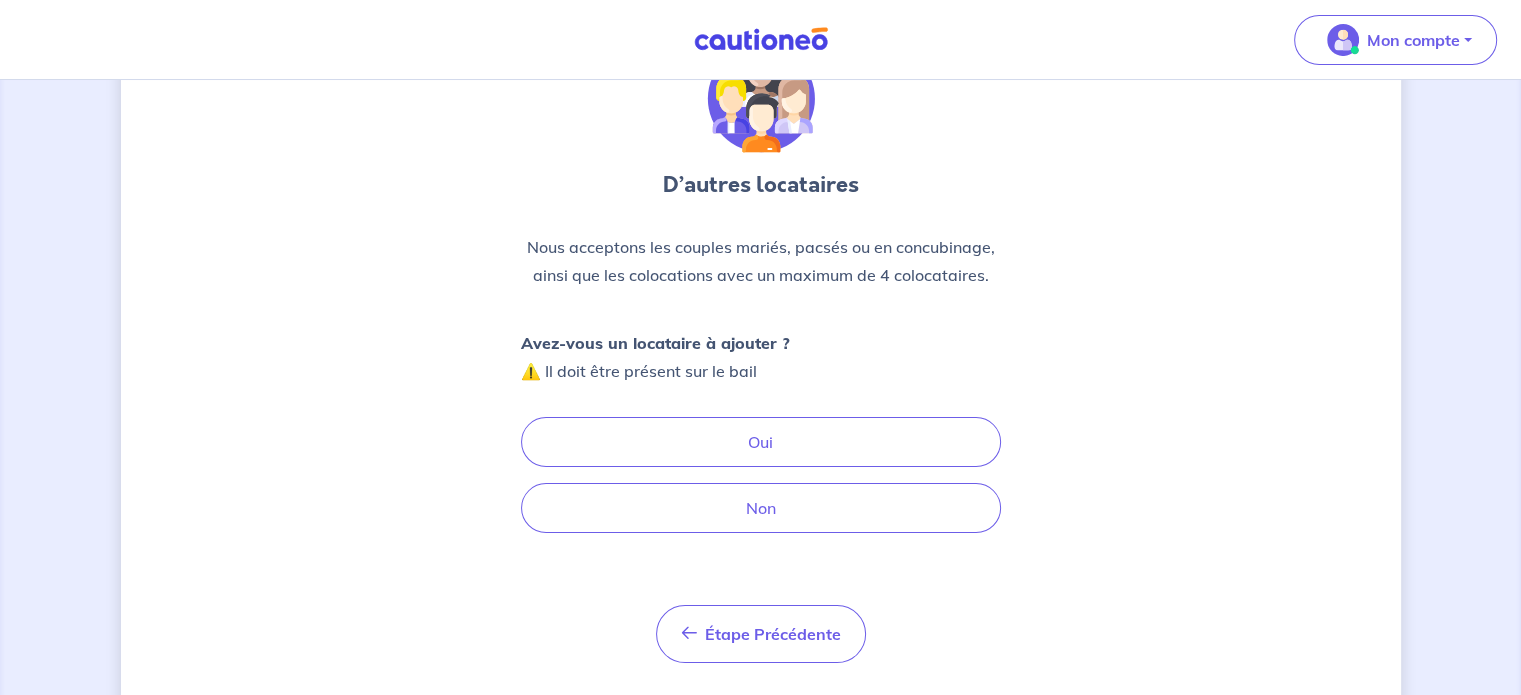scroll, scrollTop: 153, scrollLeft: 0, axis: vertical 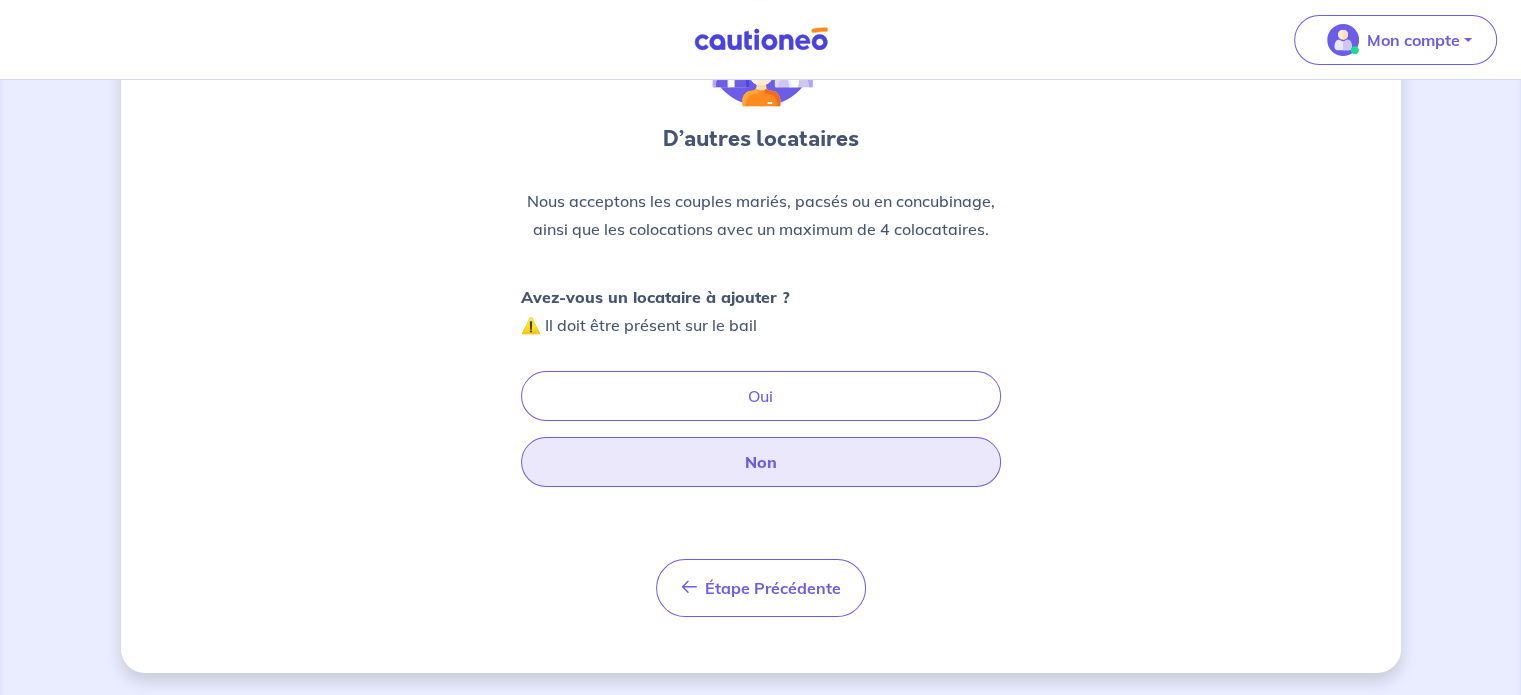 click on "Non" at bounding box center (761, 462) 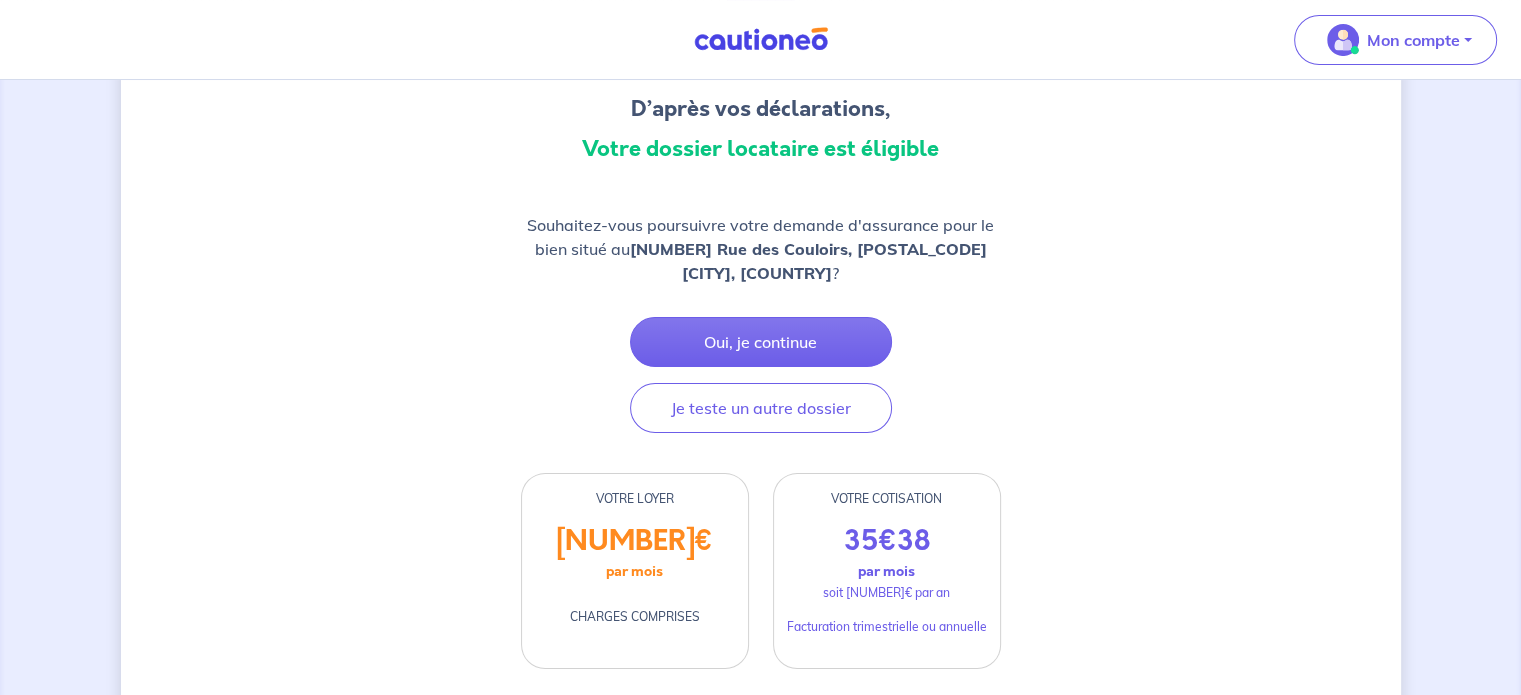 scroll, scrollTop: 201, scrollLeft: 0, axis: vertical 